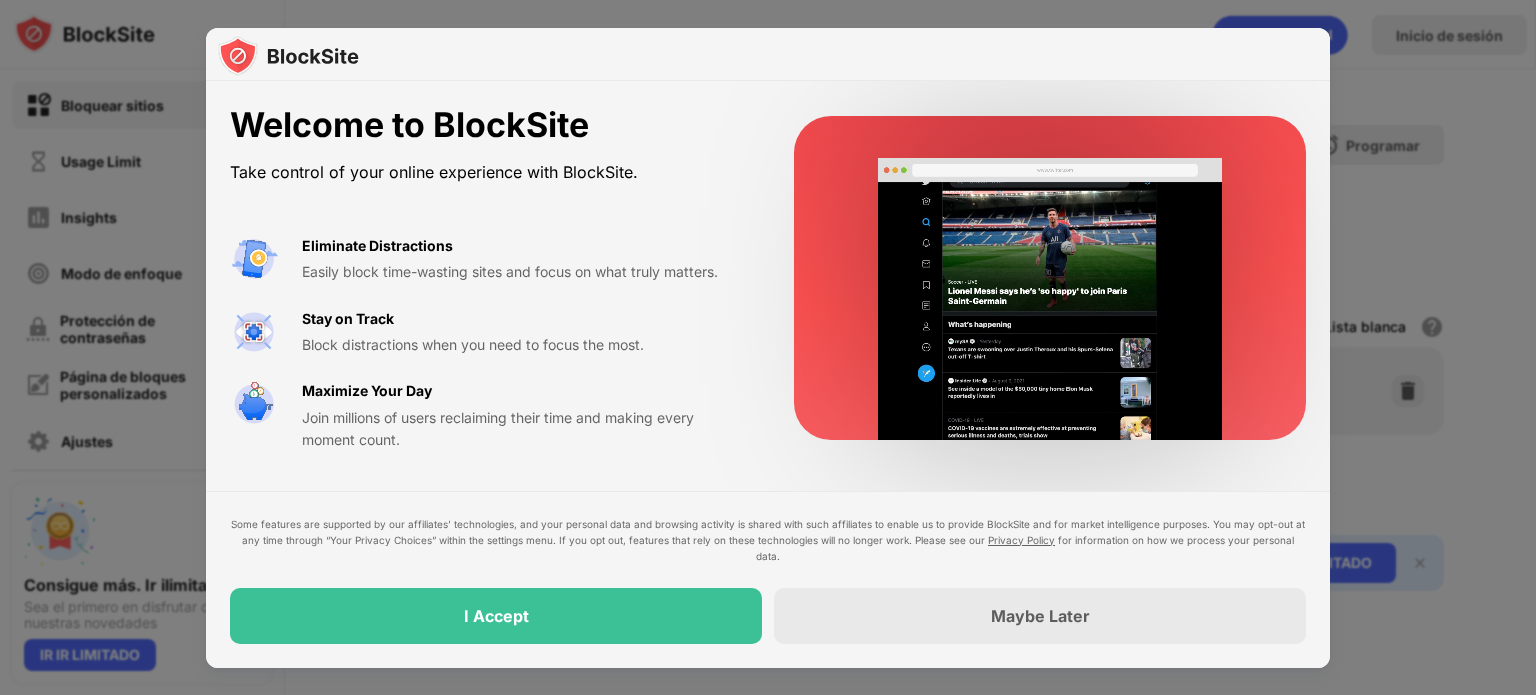 scroll, scrollTop: 0, scrollLeft: 0, axis: both 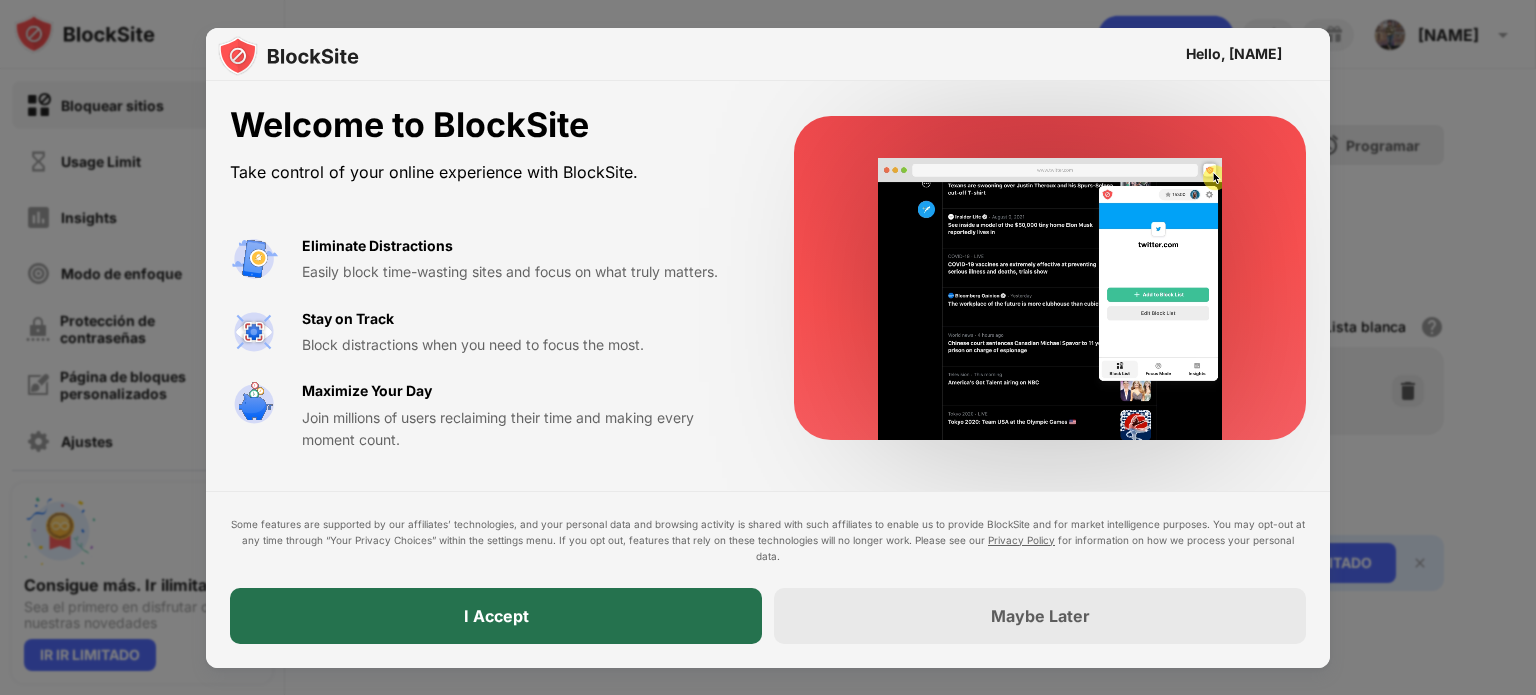 click on "I Accept" at bounding box center (496, 616) 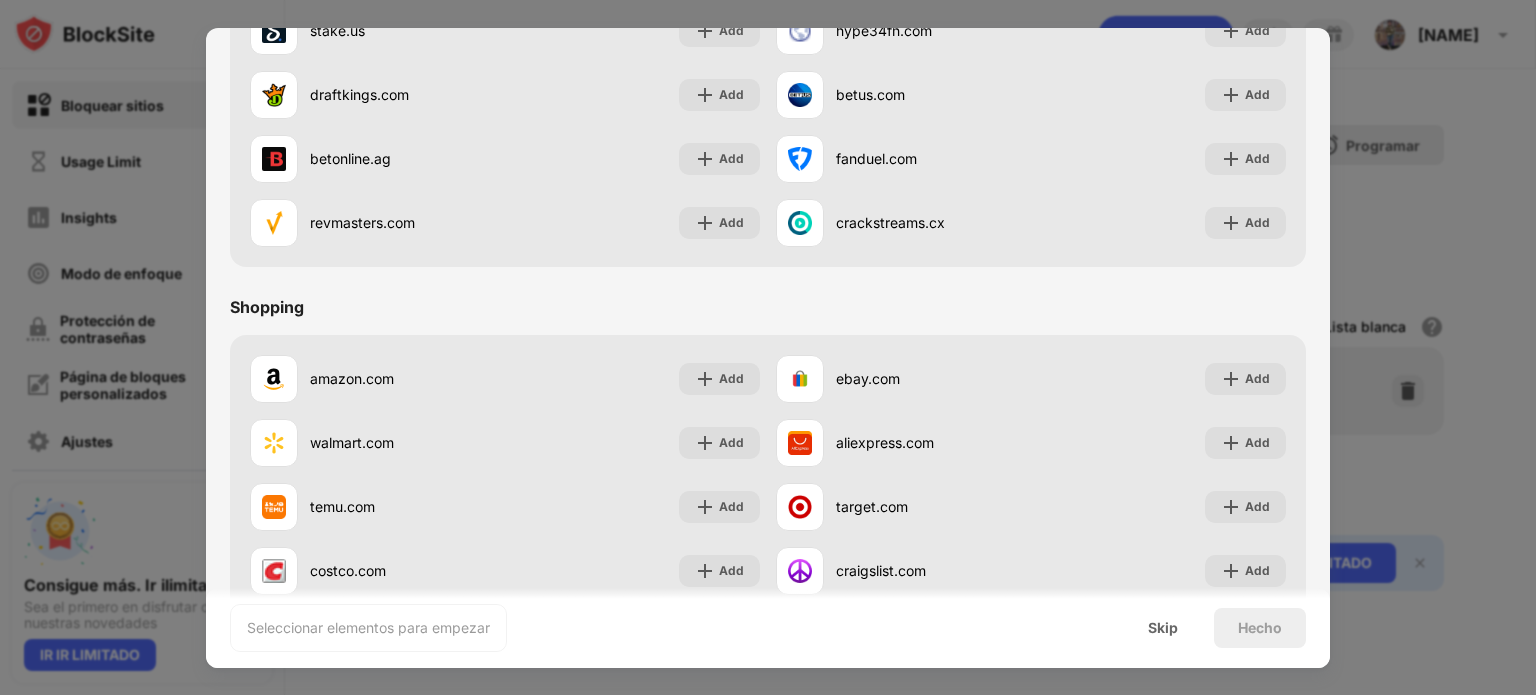 scroll, scrollTop: 2096, scrollLeft: 0, axis: vertical 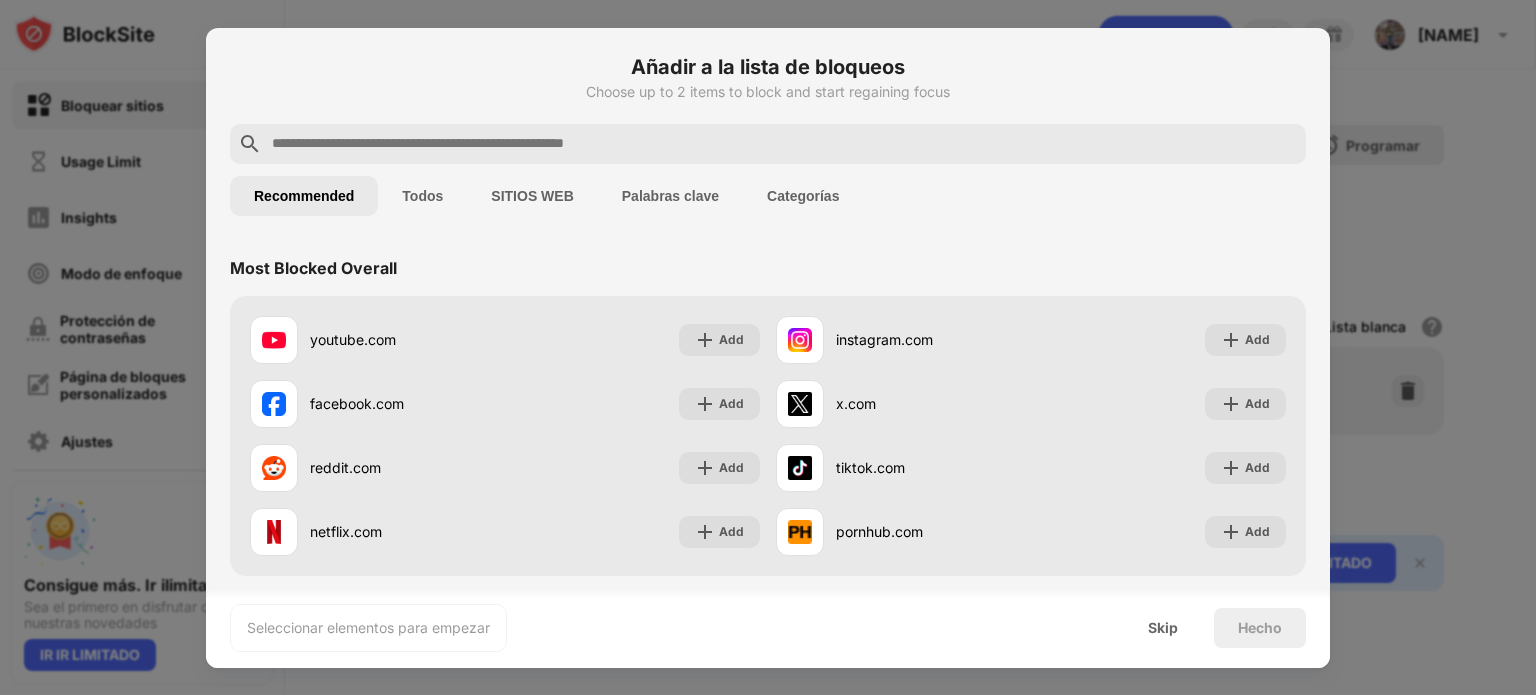 click at bounding box center (784, 144) 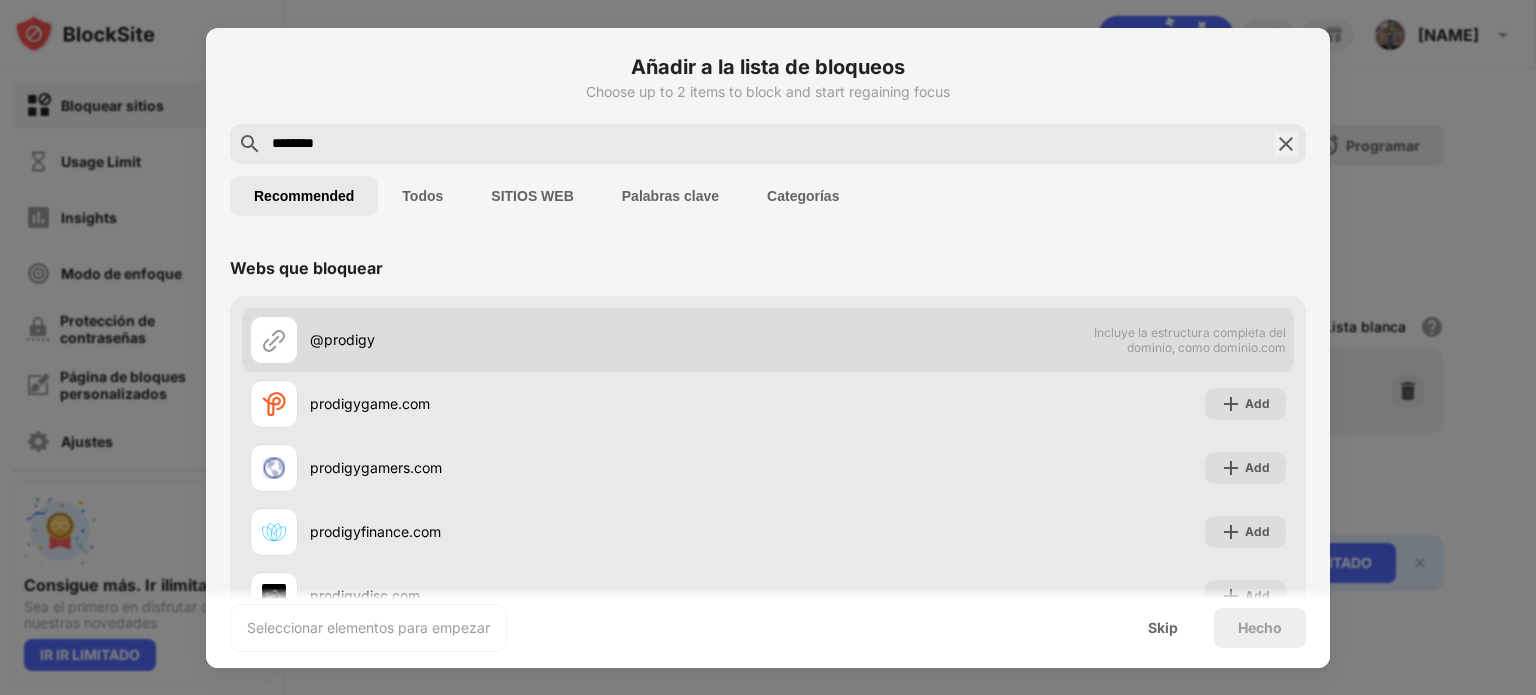 click on "@prodigy" at bounding box center [539, 339] 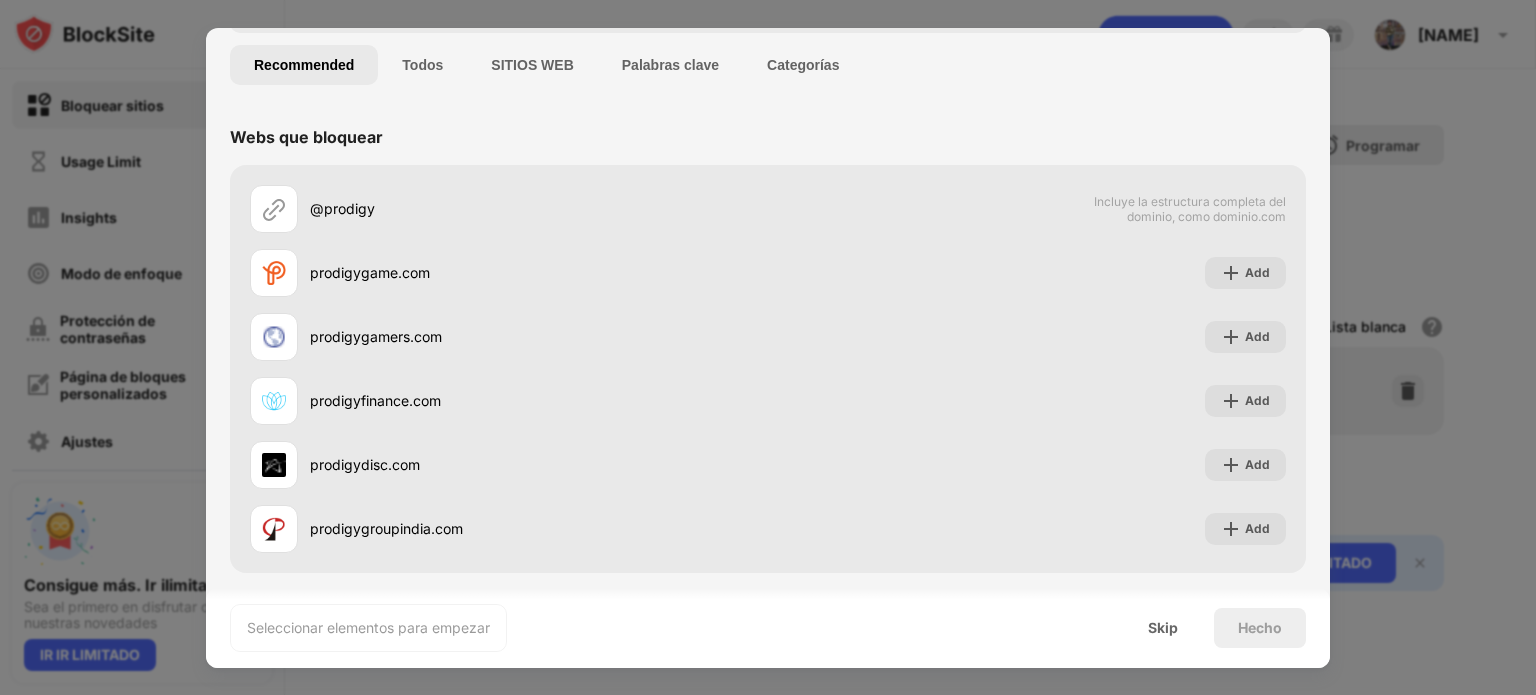 scroll, scrollTop: 136, scrollLeft: 0, axis: vertical 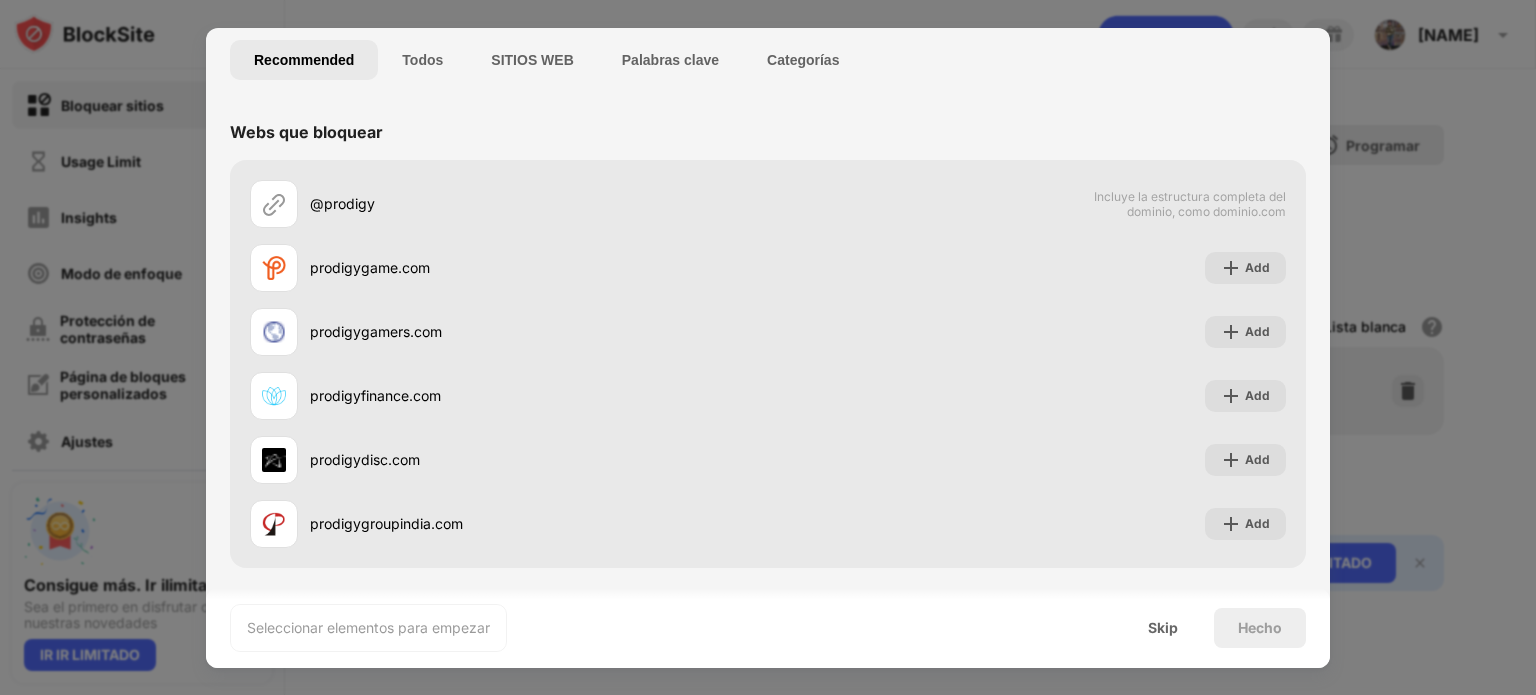 click on "Categorías" at bounding box center (803, 60) 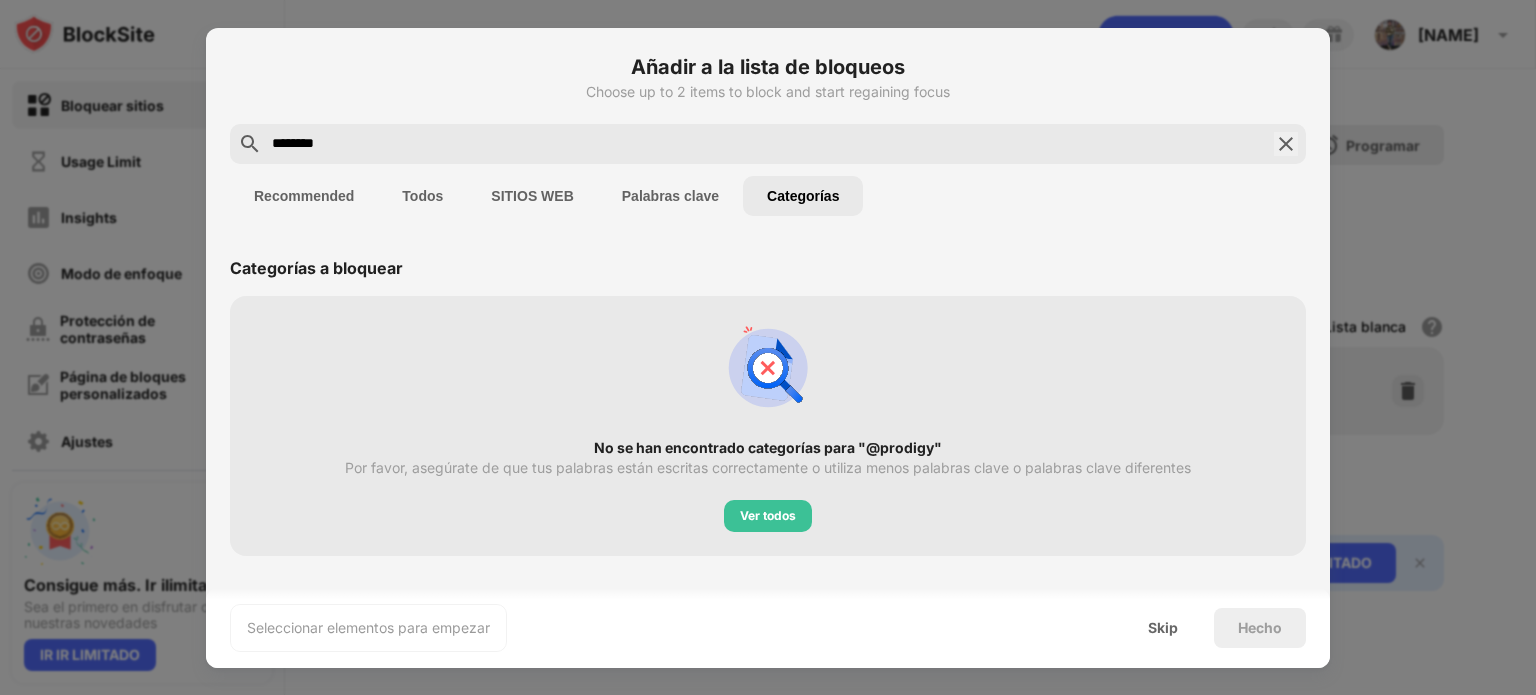 scroll, scrollTop: 0, scrollLeft: 0, axis: both 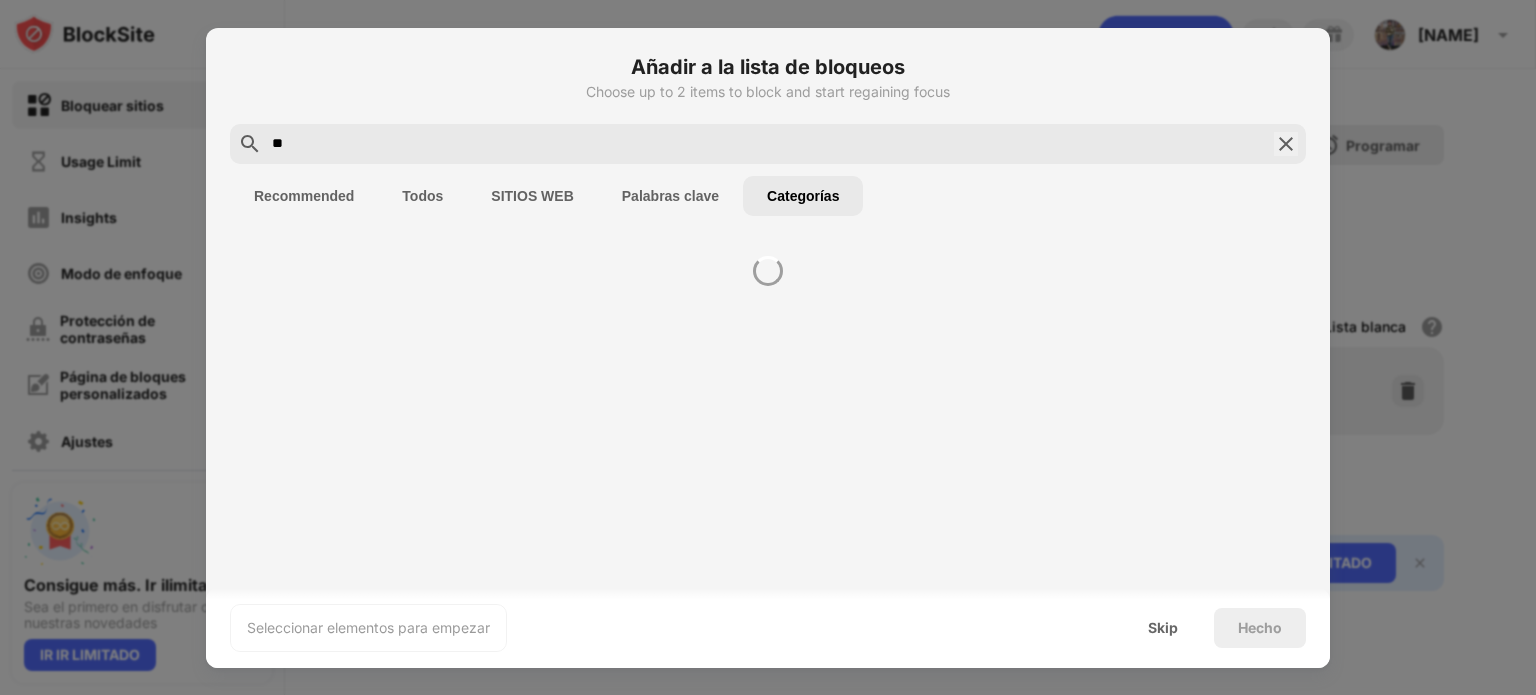type on "*" 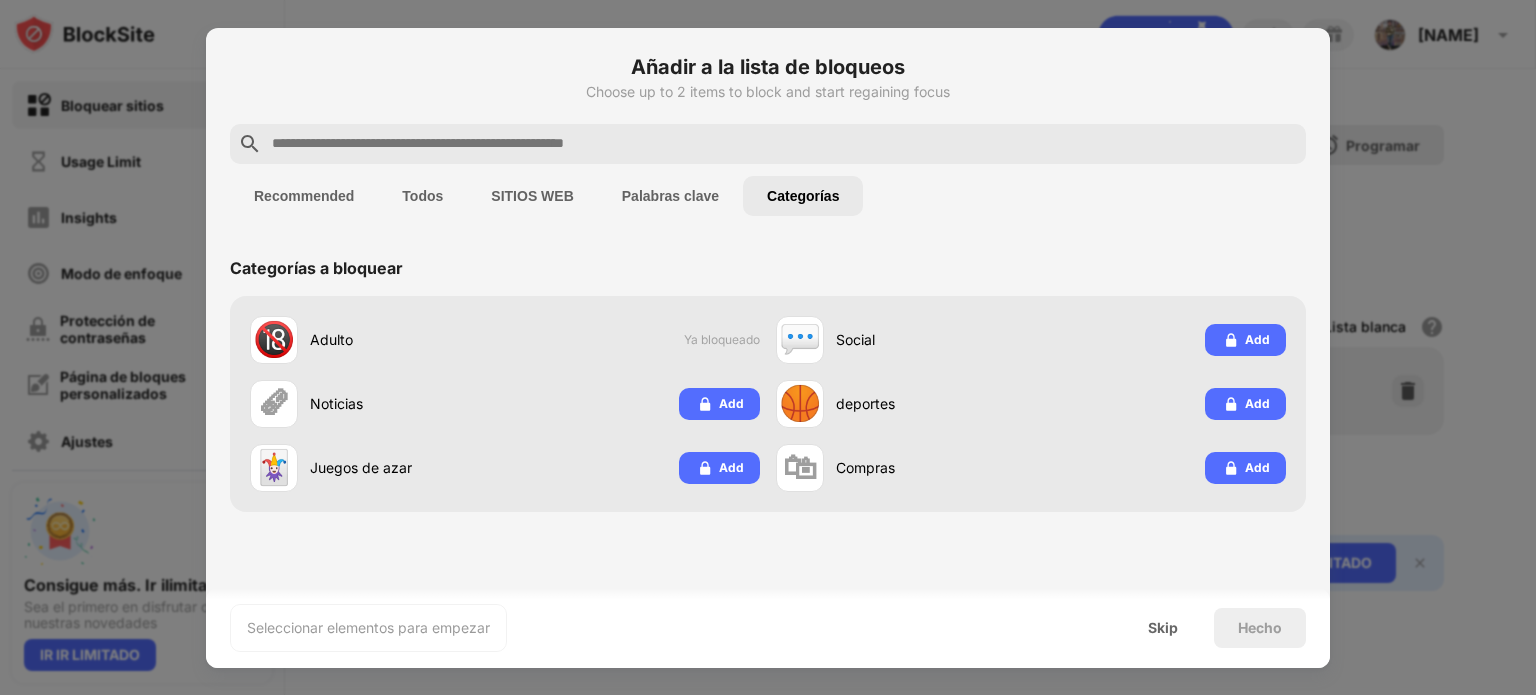 paste on "**********" 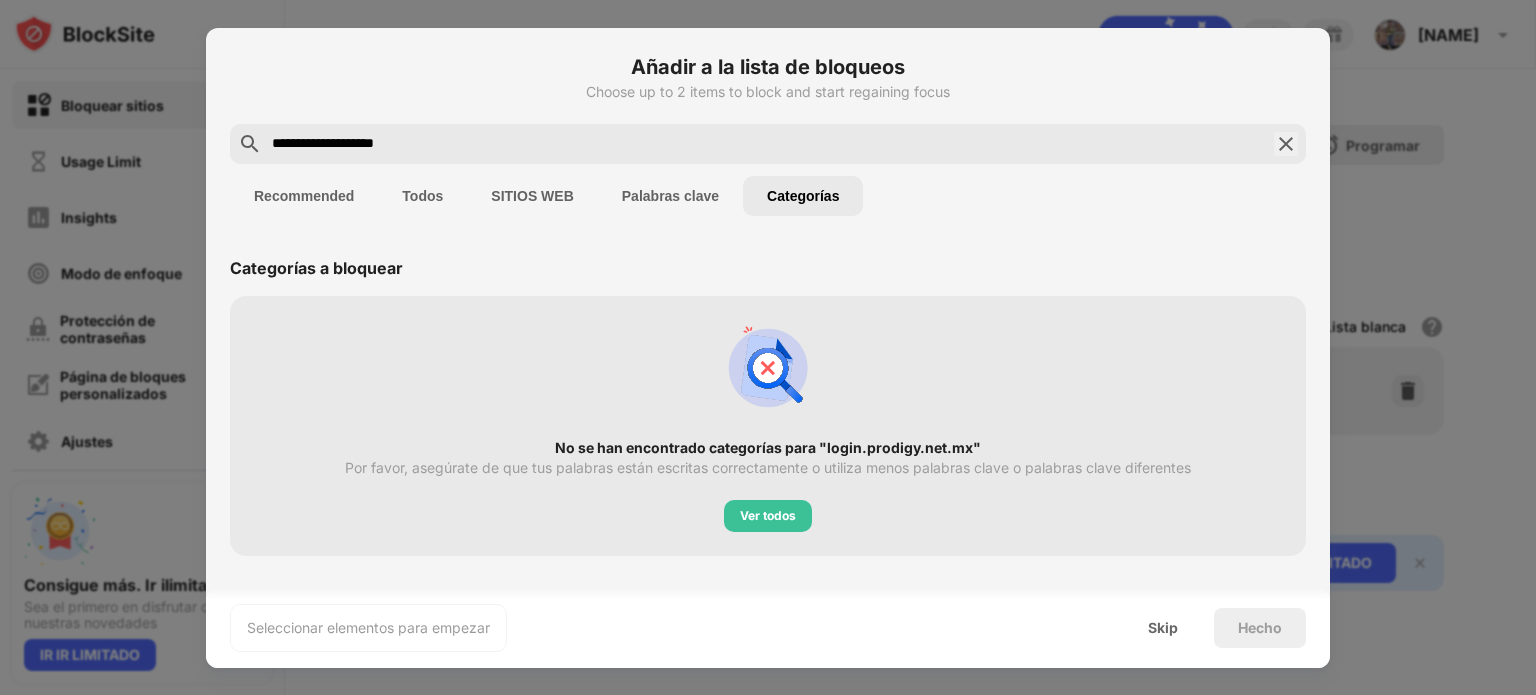 type on "**********" 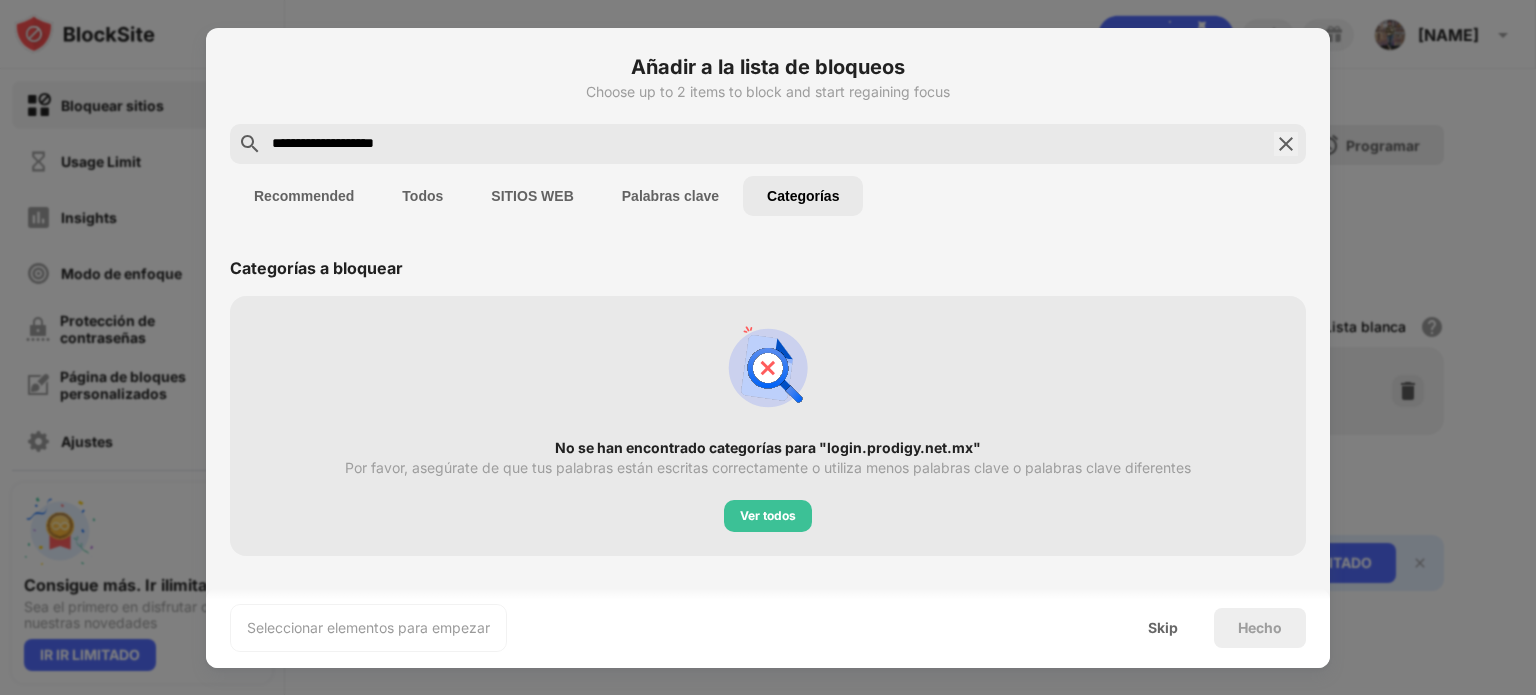 click on "Todos" at bounding box center [422, 196] 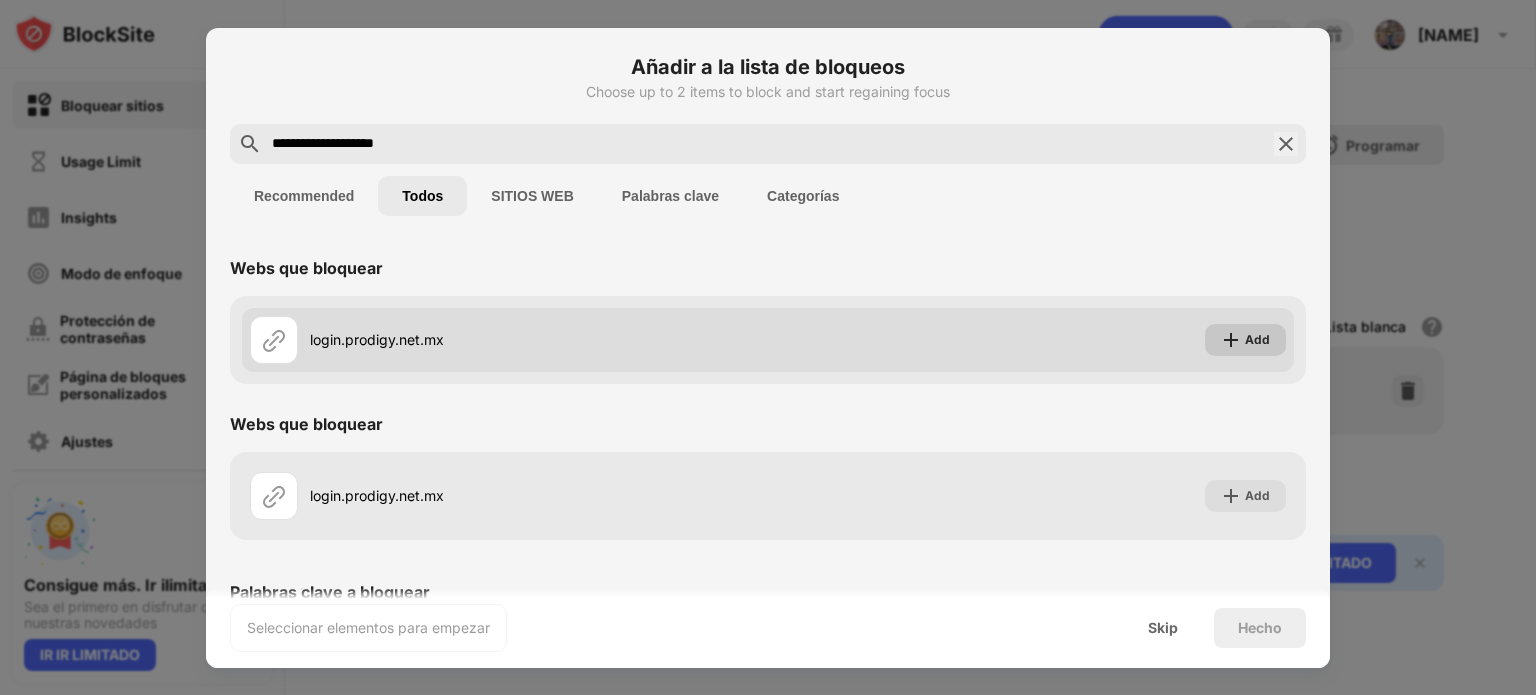 click on "Add" at bounding box center (1257, 340) 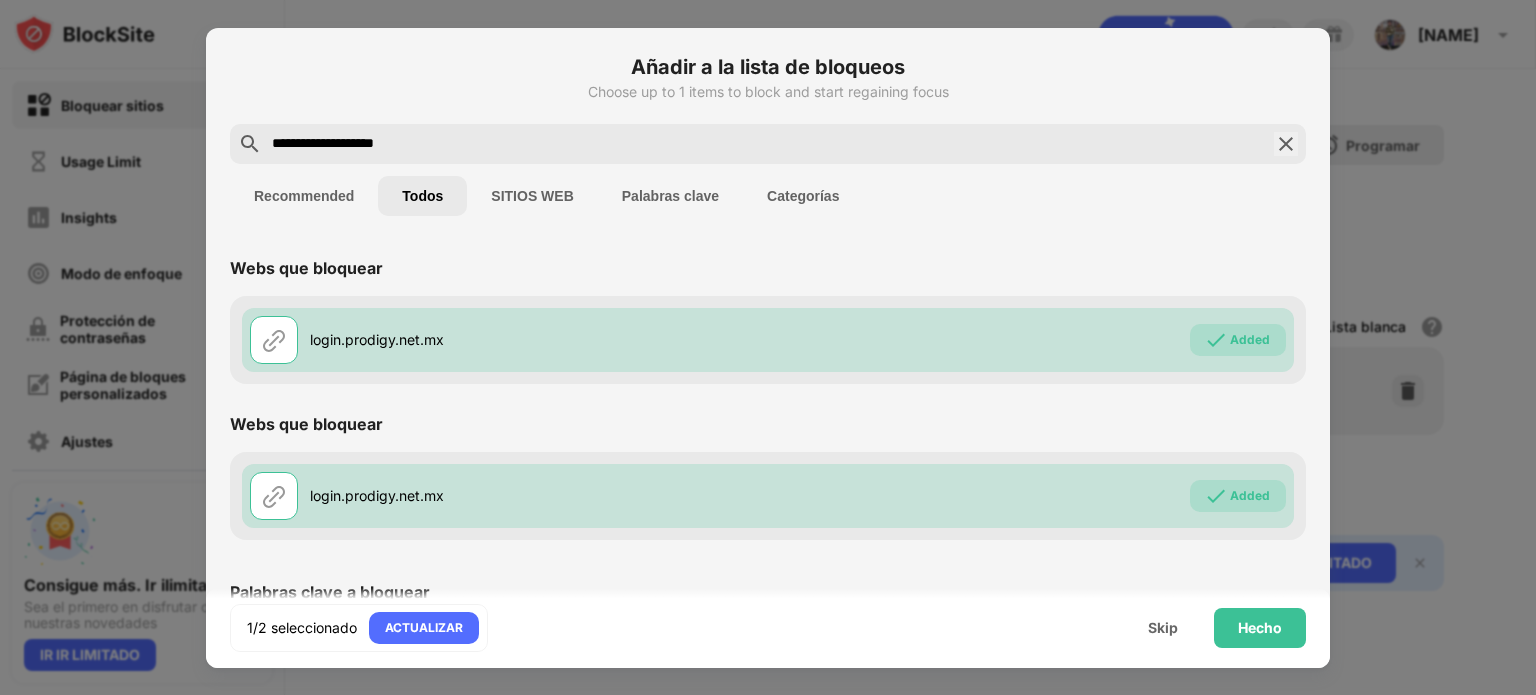 drag, startPoint x: 486, startPoint y: 135, endPoint x: 192, endPoint y: 173, distance: 296.44562 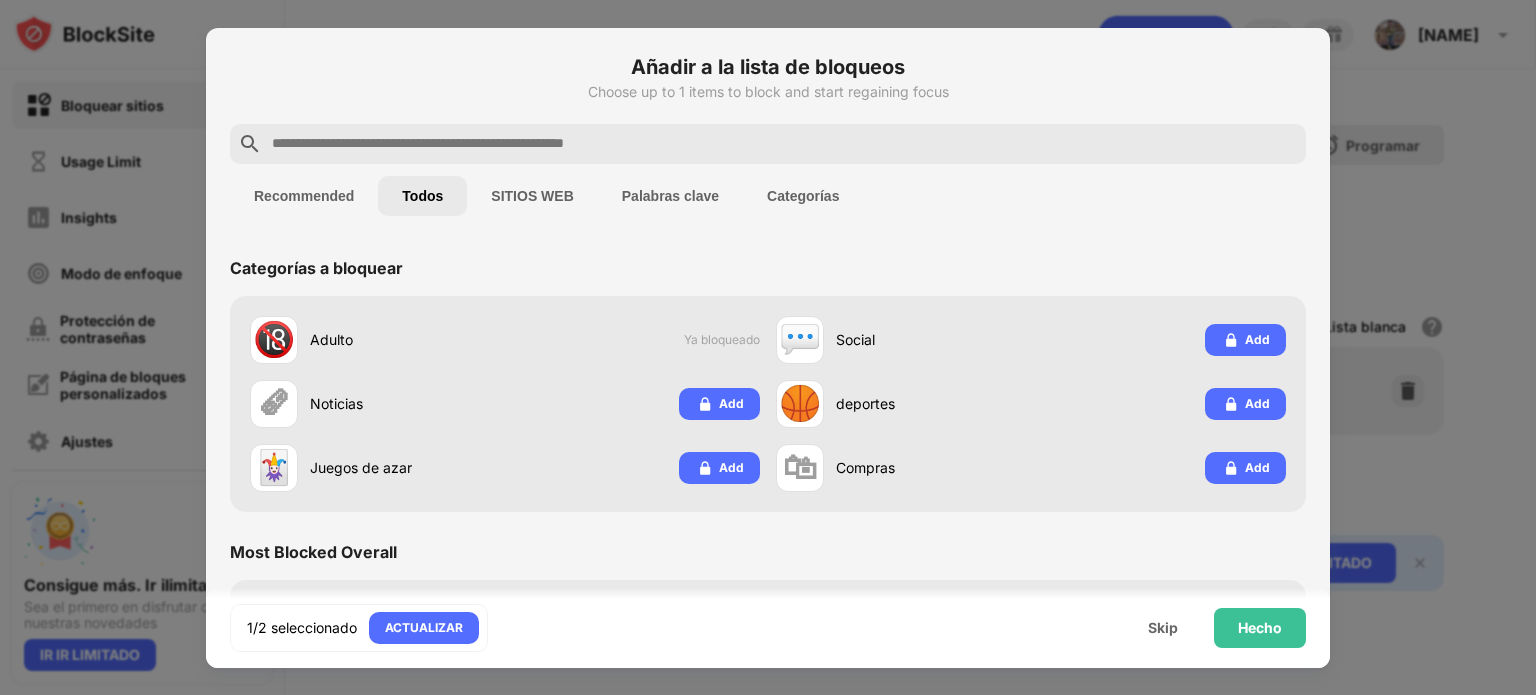 paste on "**********" 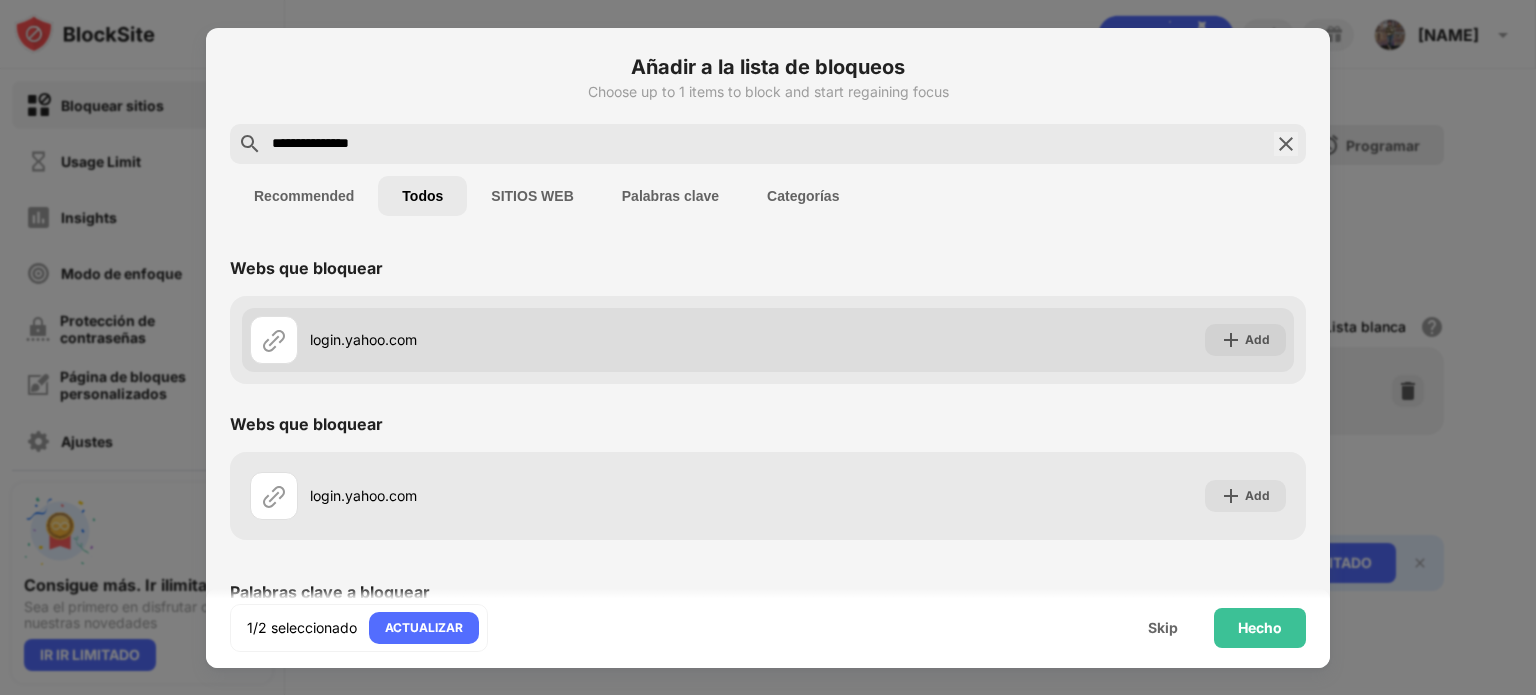 type on "**********" 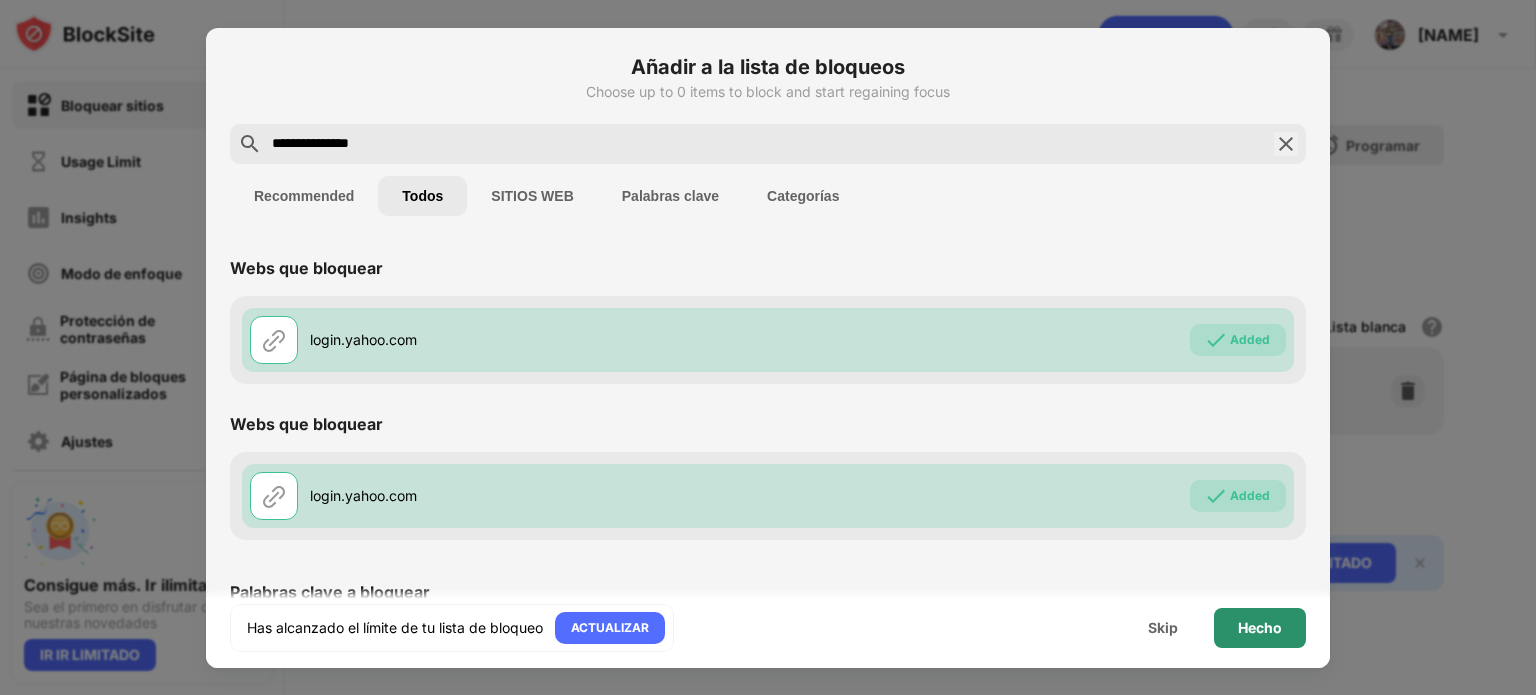 click on "Hecho" at bounding box center [1260, 628] 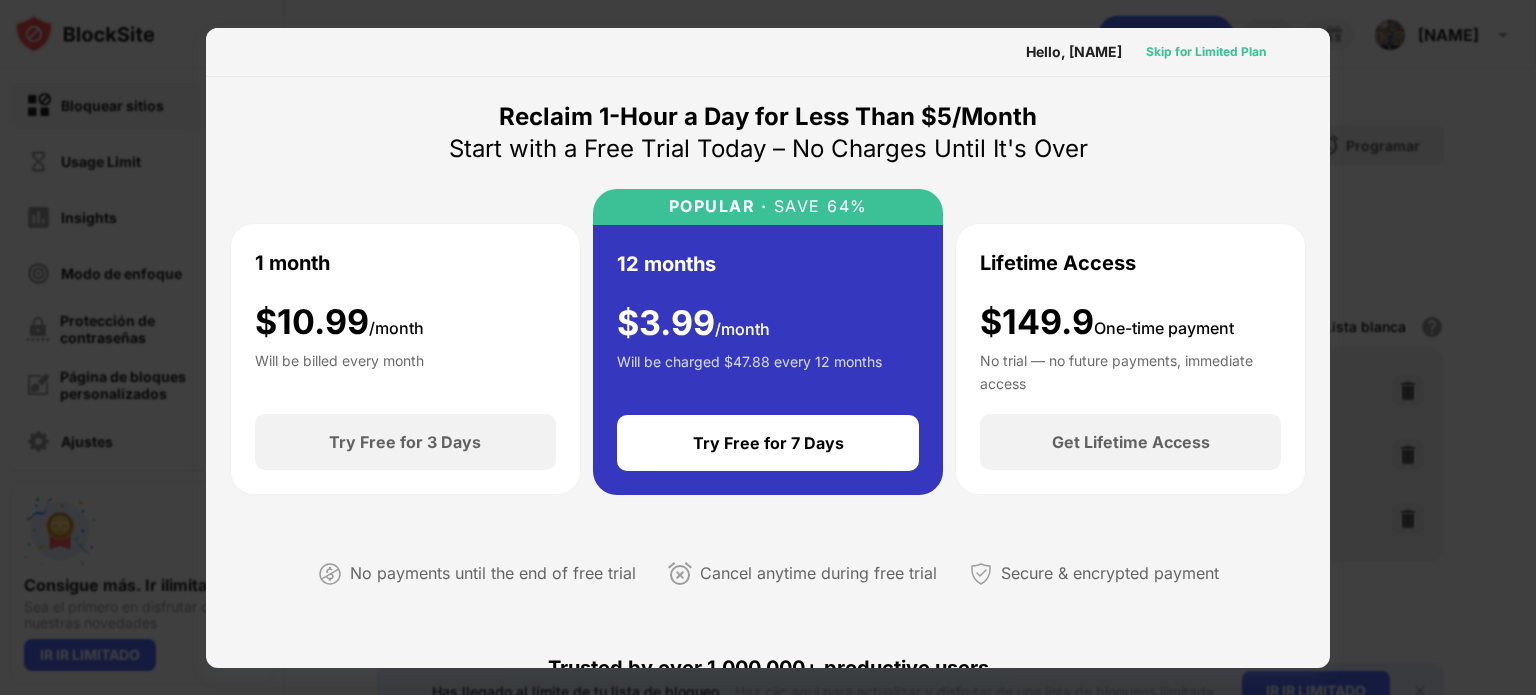 click on "Skip for Limited Plan" at bounding box center [1206, 52] 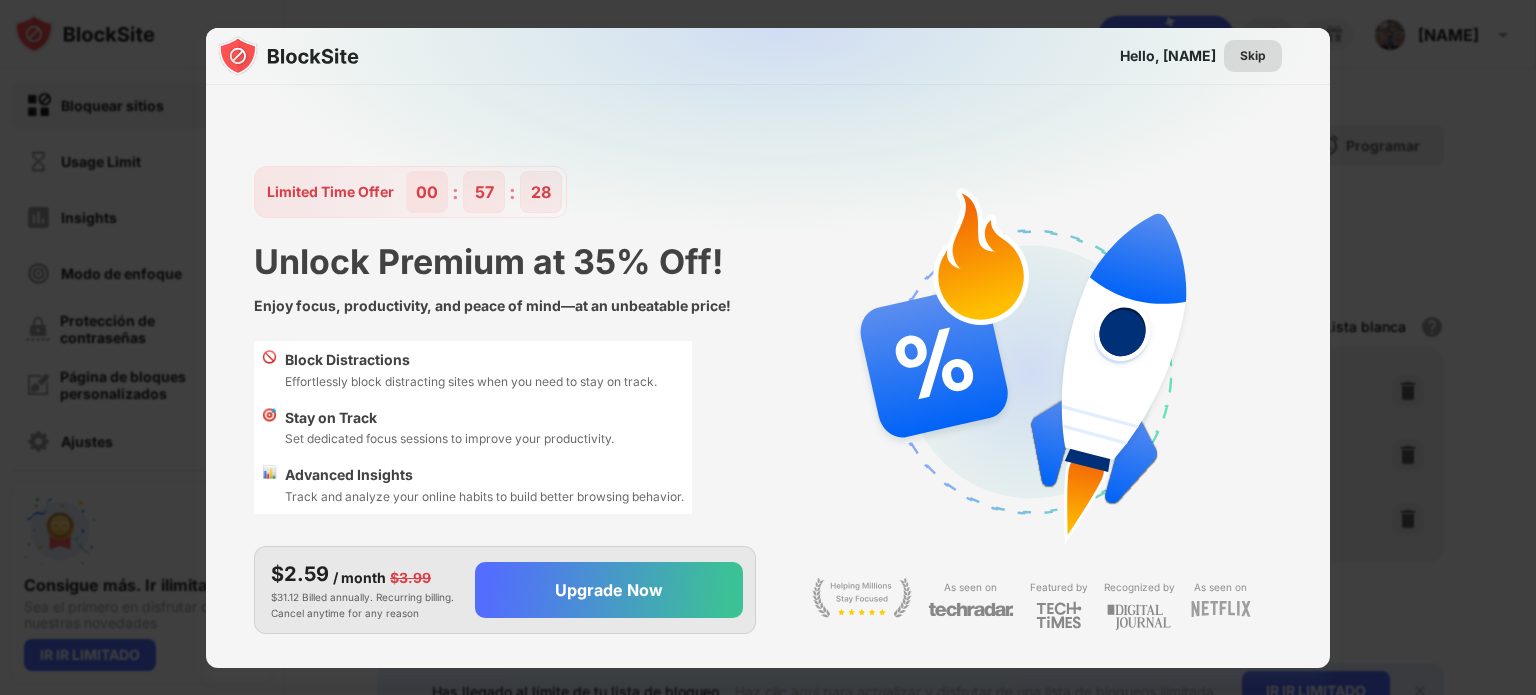 click on "Skip" at bounding box center (1253, 56) 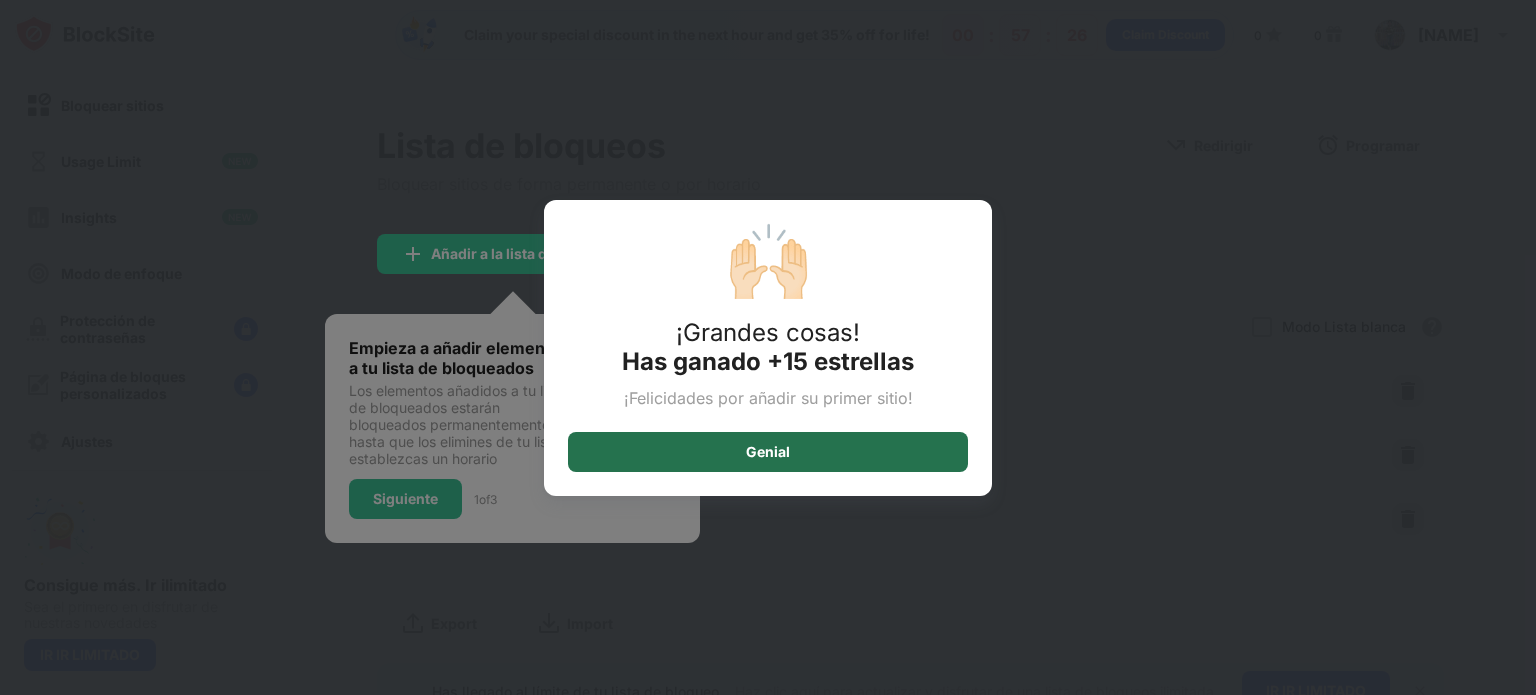 click on "Genial" at bounding box center [768, 452] 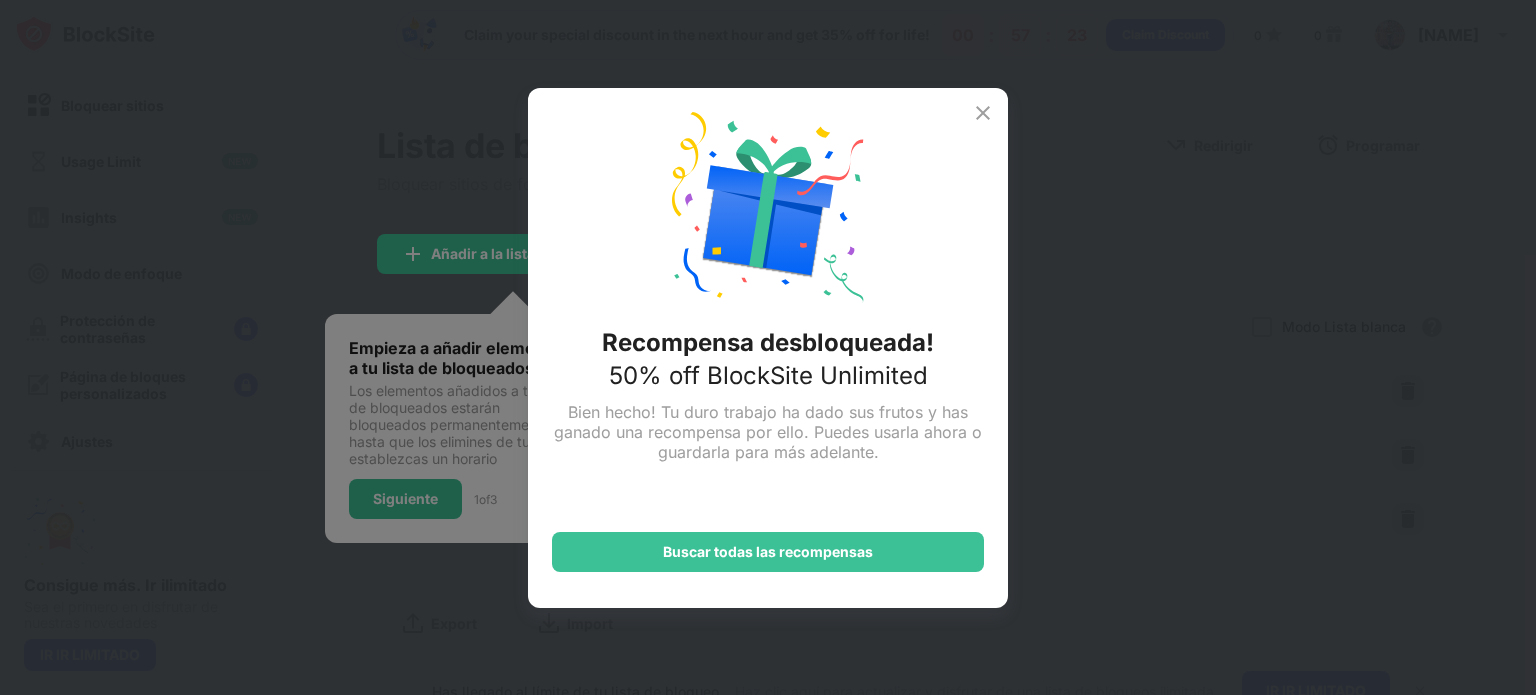 click at bounding box center (983, 113) 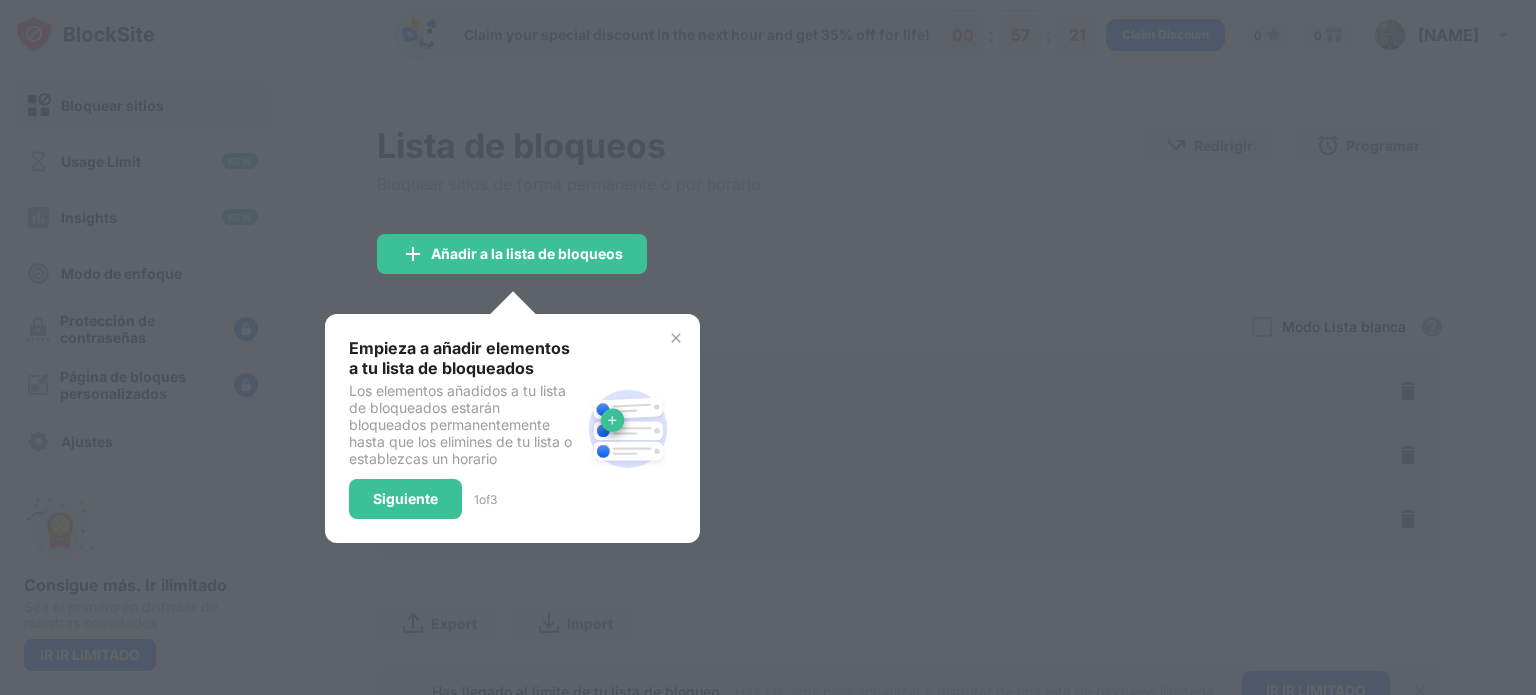 click at bounding box center (676, 338) 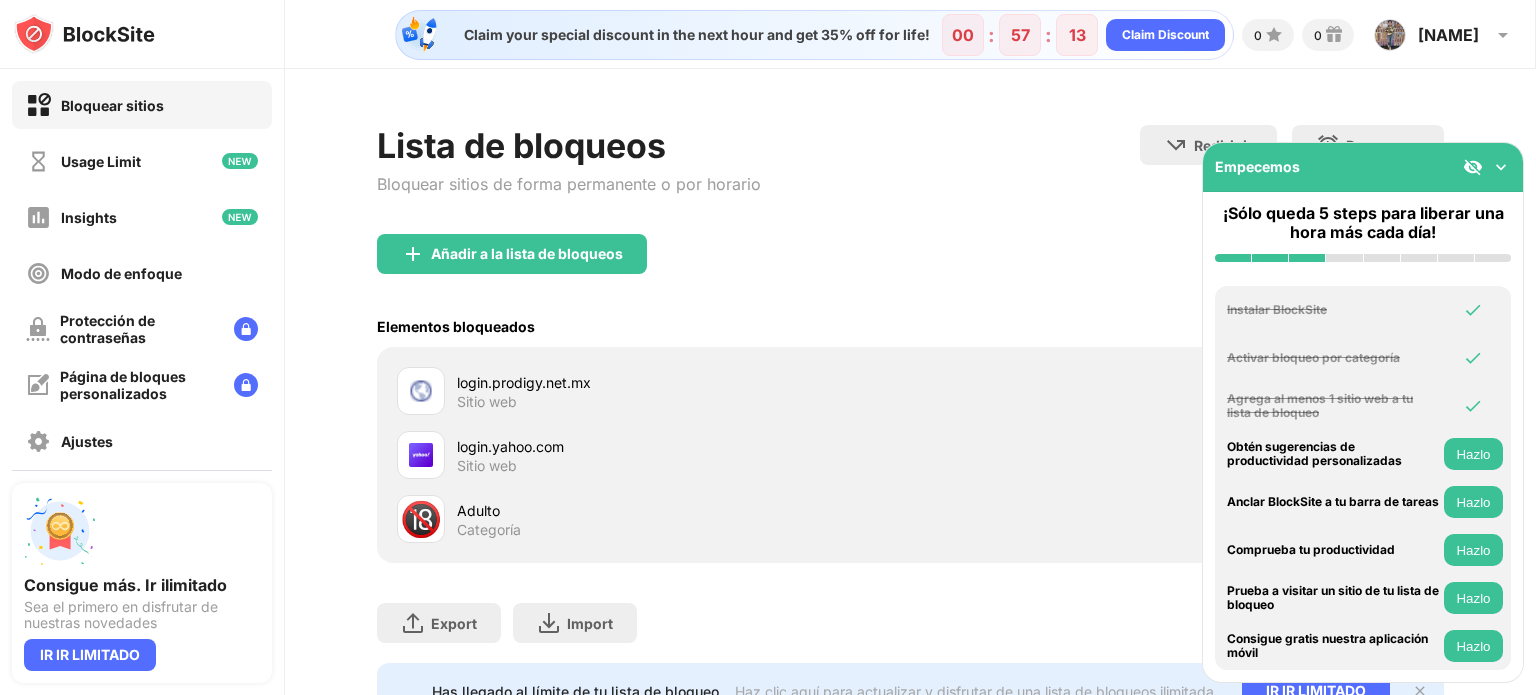 click at bounding box center [1501, 167] 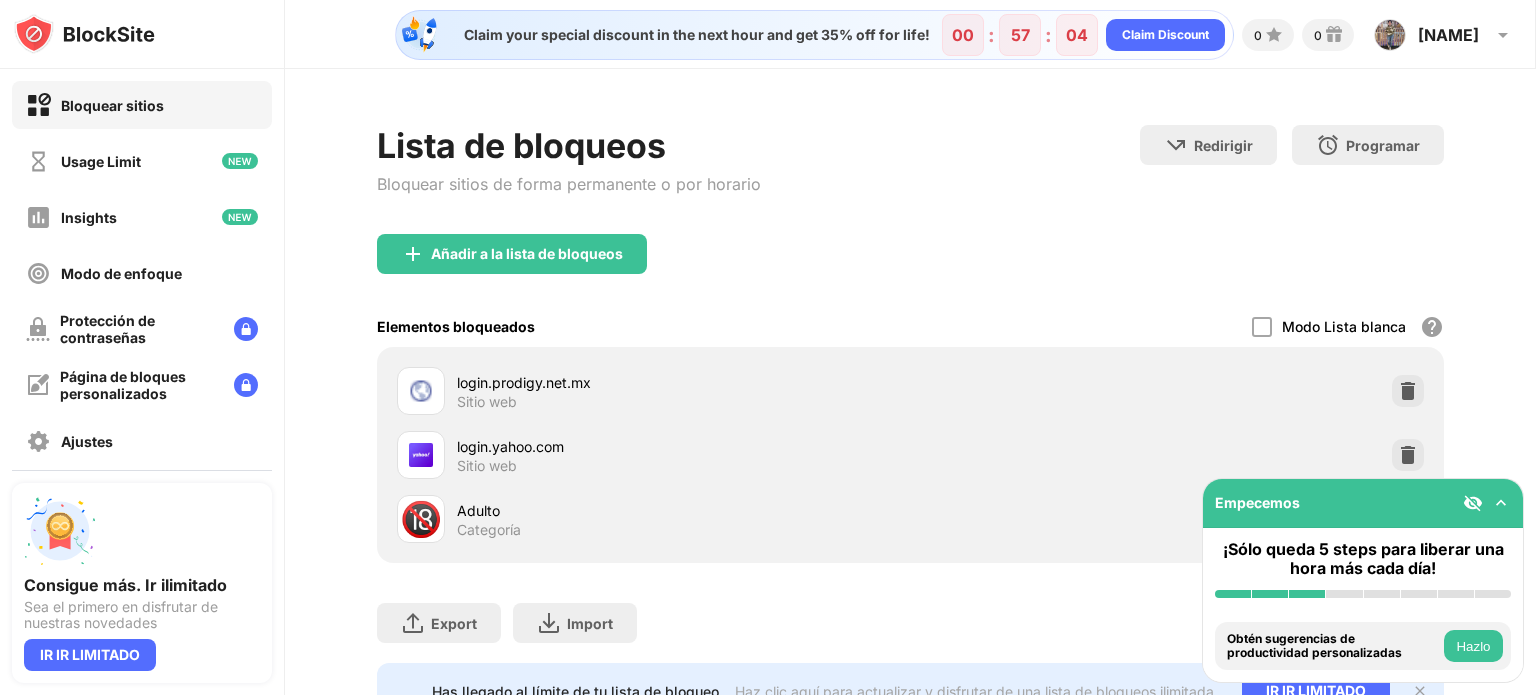 click on "Hazlo" at bounding box center [1473, 646] 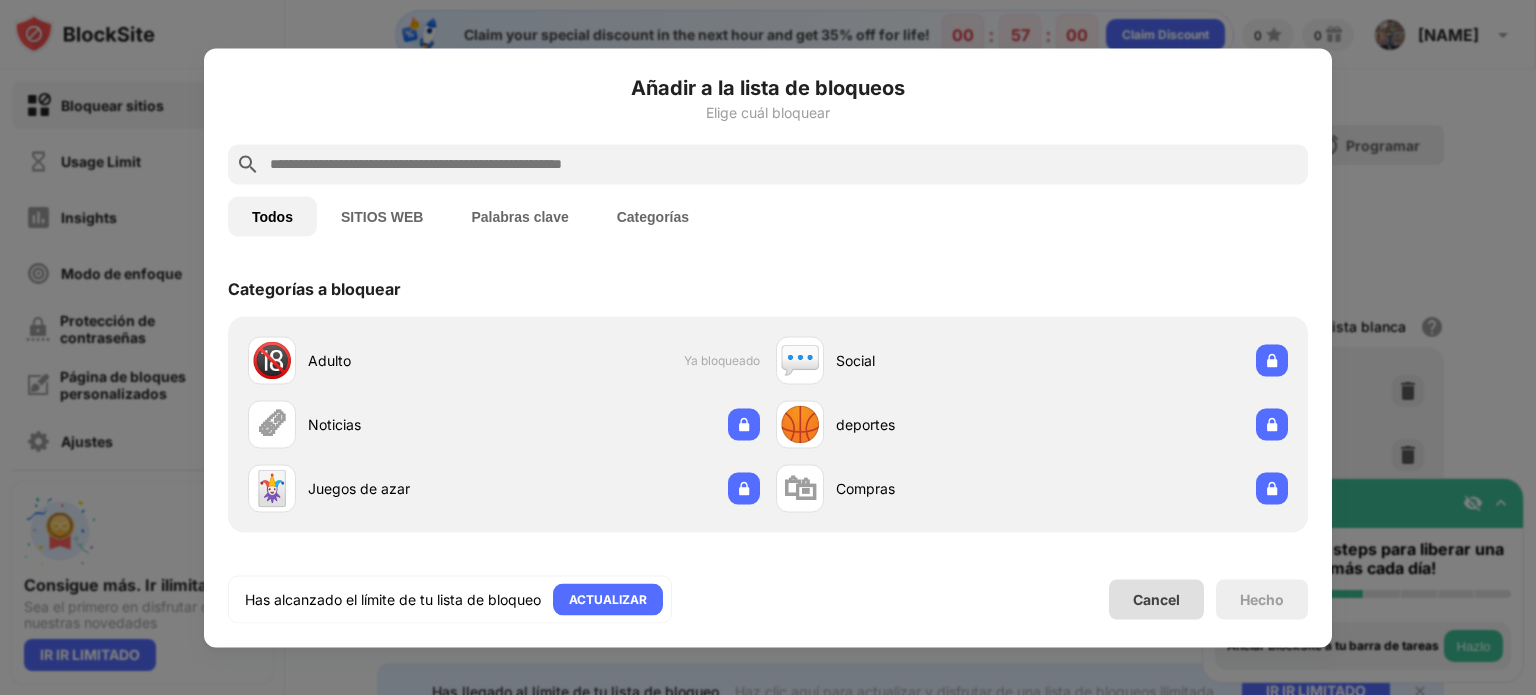 click on "Cancel" at bounding box center [1156, 599] 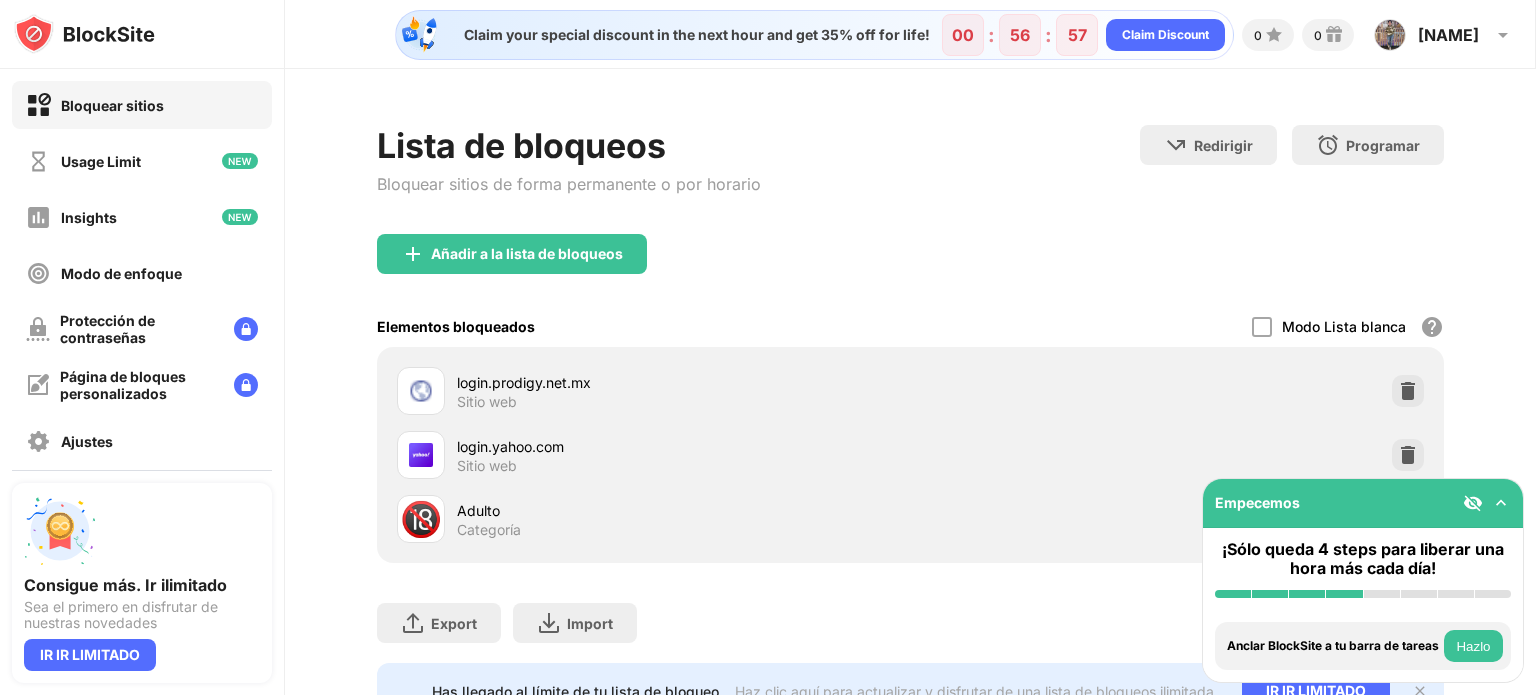 click at bounding box center [1501, 503] 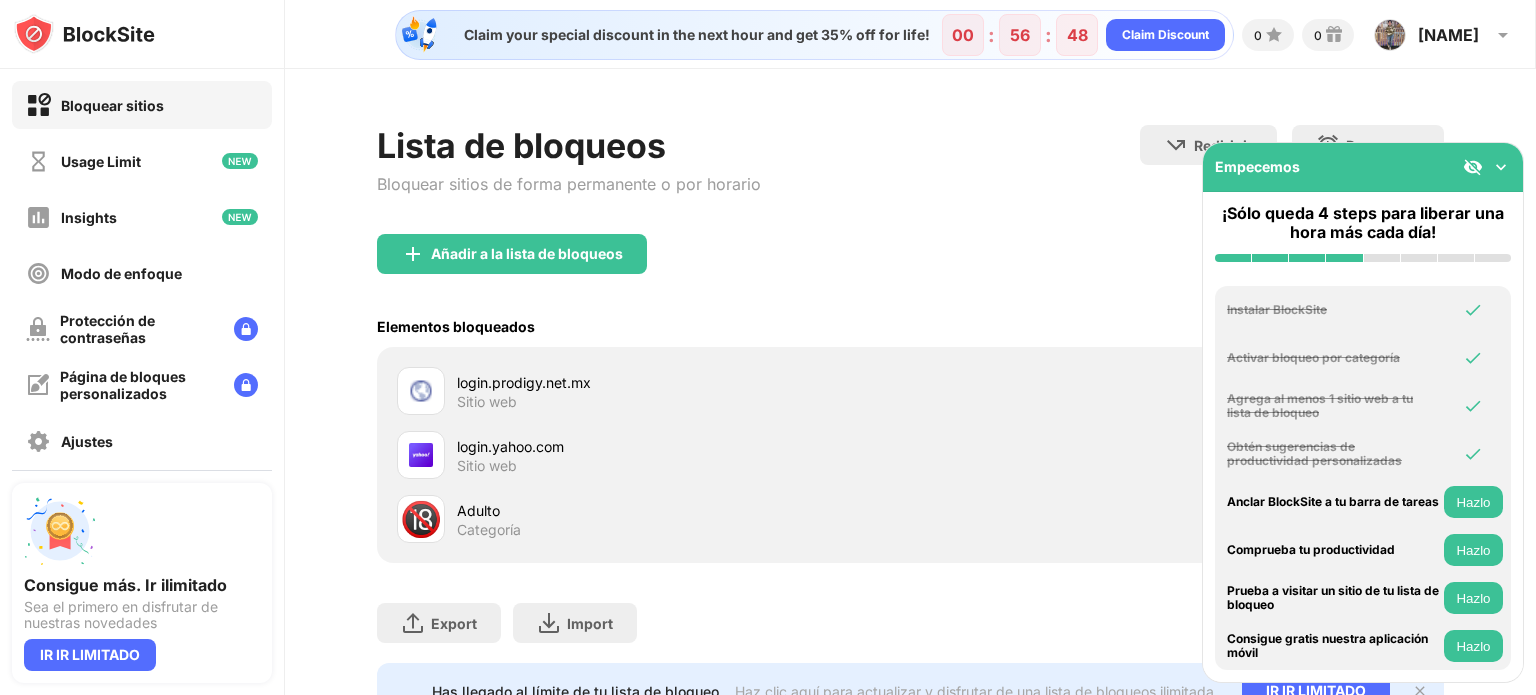 click at bounding box center [1473, 167] 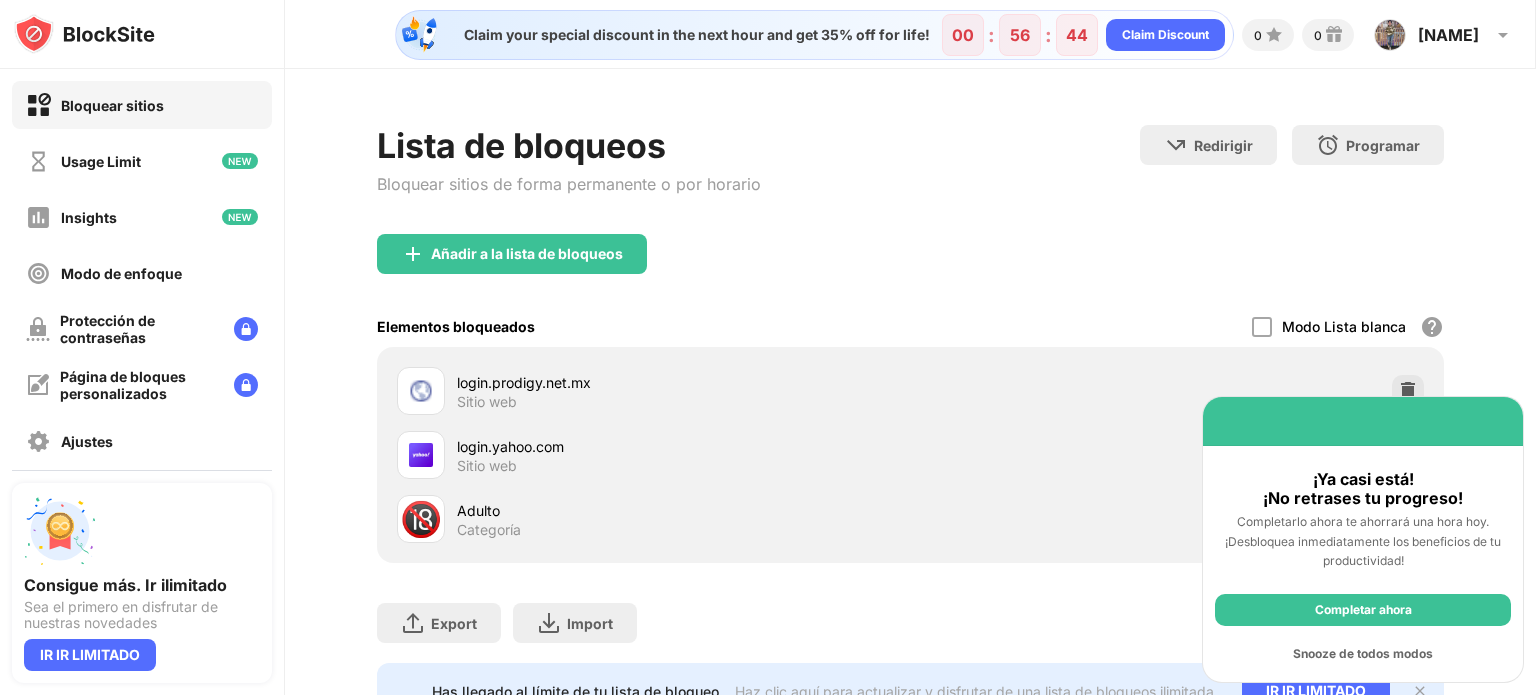 click on "Snooze de todos modos" at bounding box center [1363, 654] 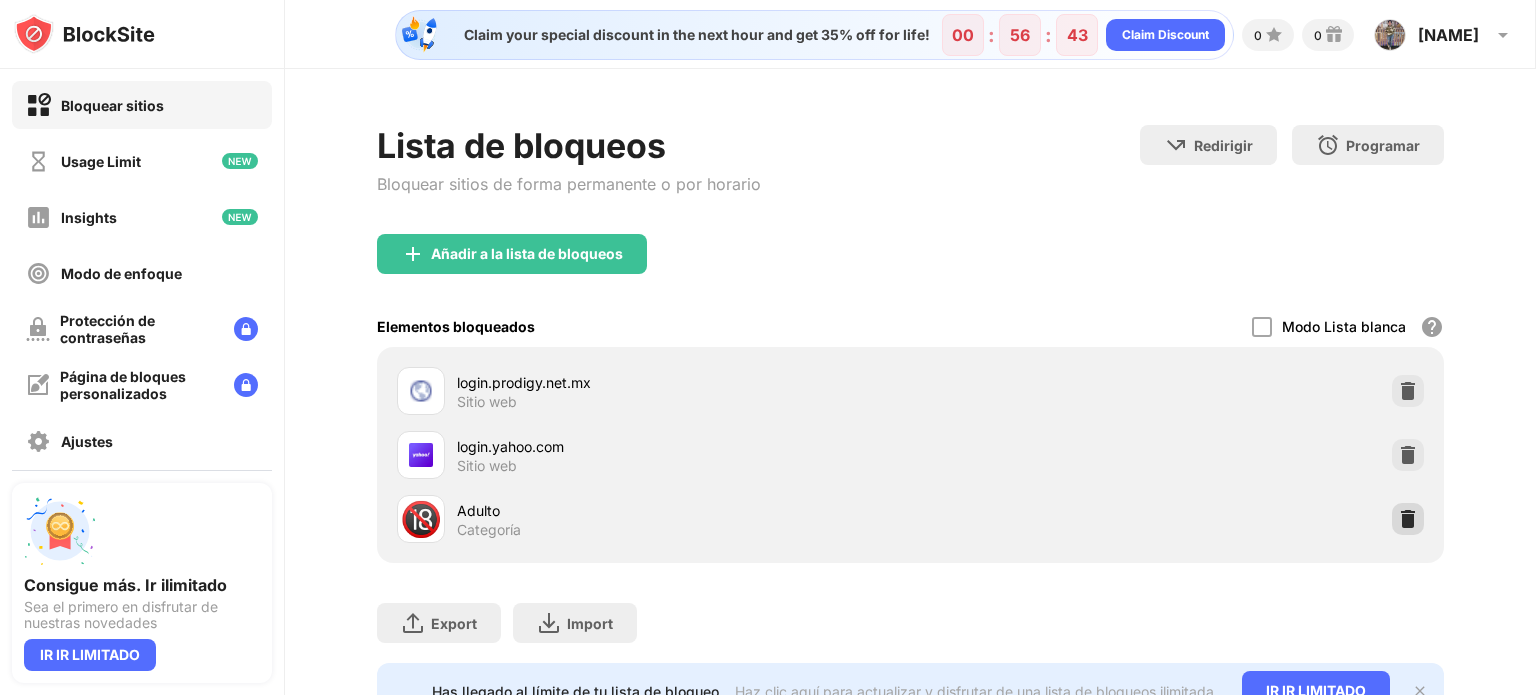 click at bounding box center (1408, 519) 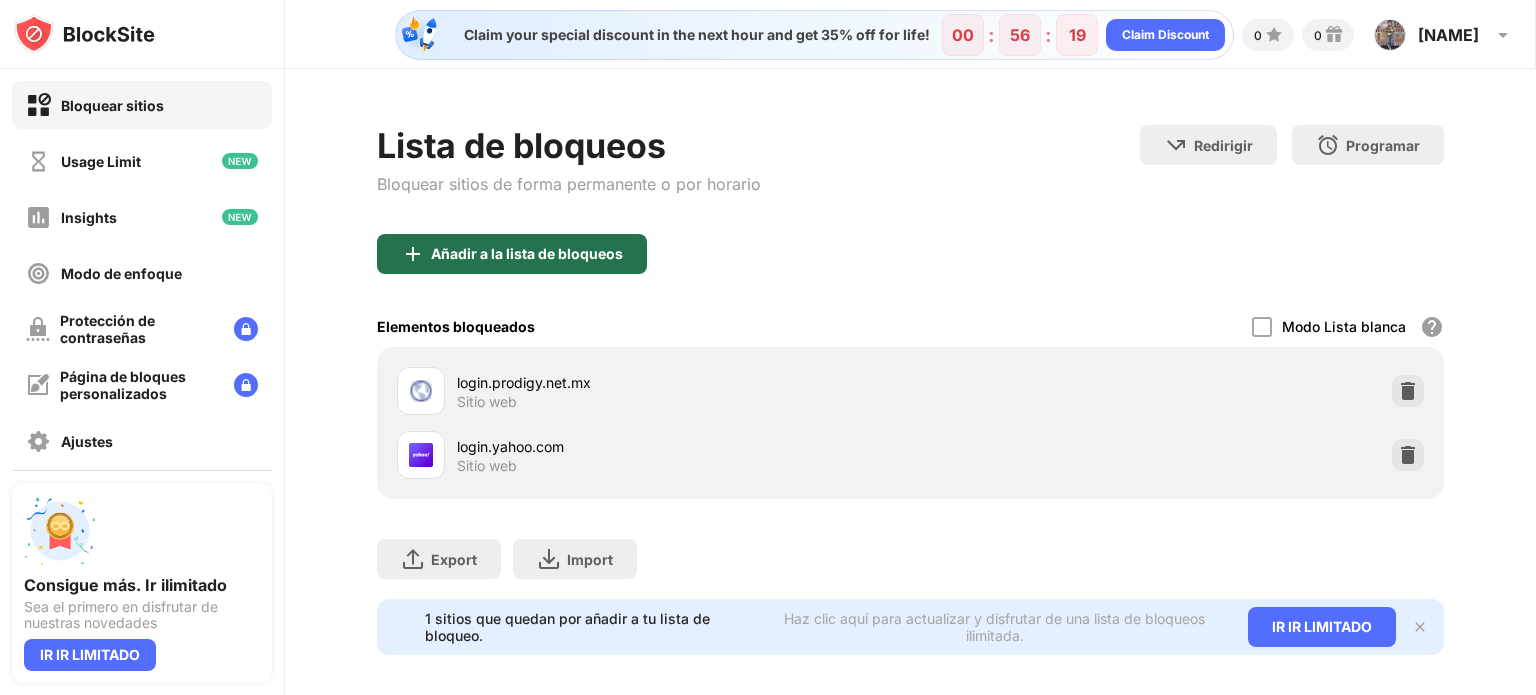 click on "Añadir a la lista de bloqueos" at bounding box center (527, 254) 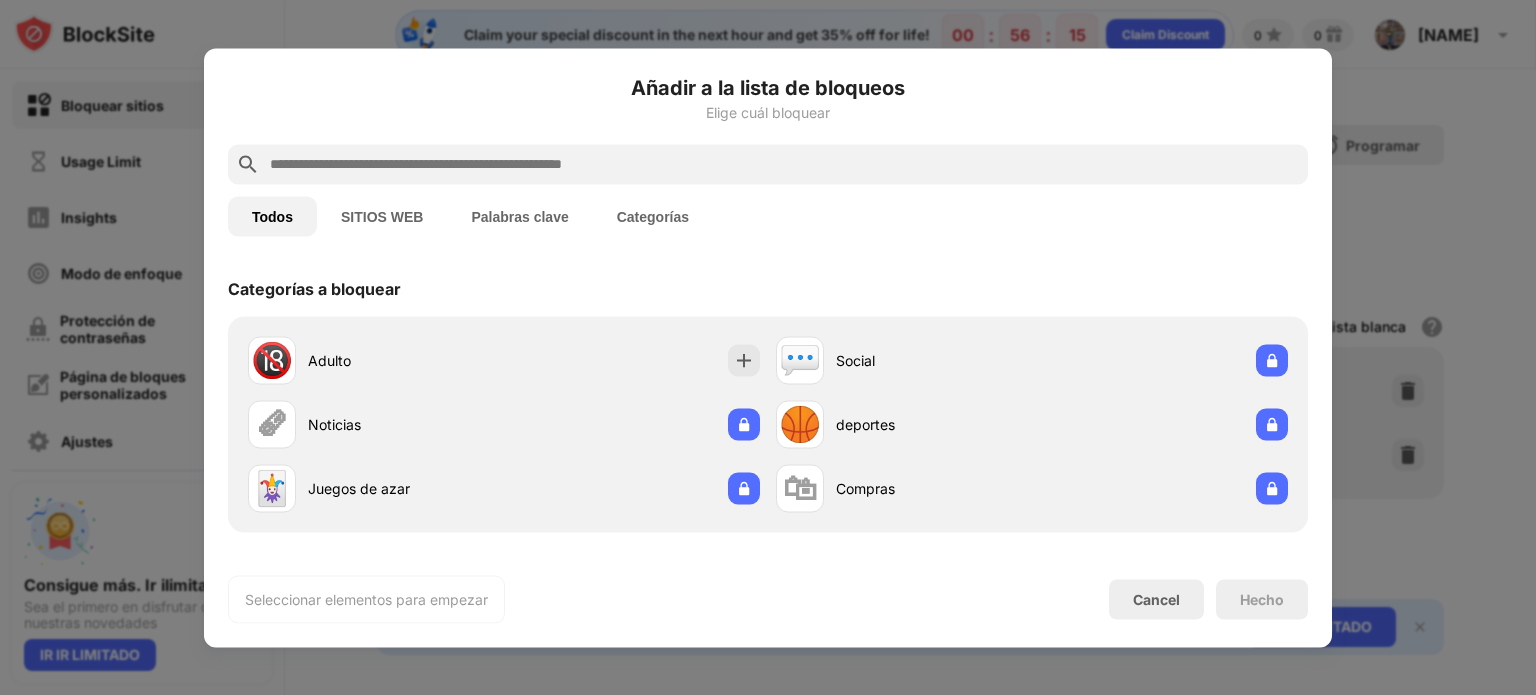 click on "SITIOS WEB" at bounding box center (382, 216) 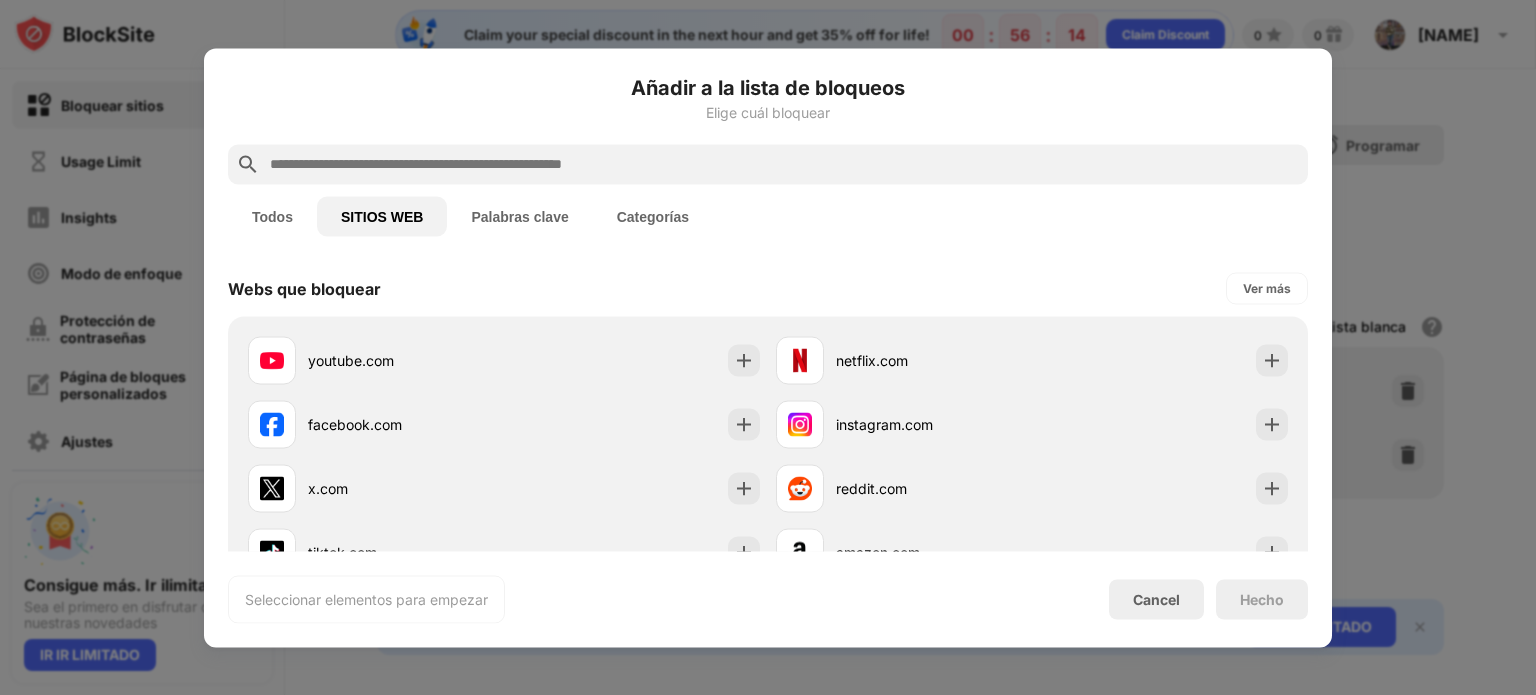 click at bounding box center [784, 164] 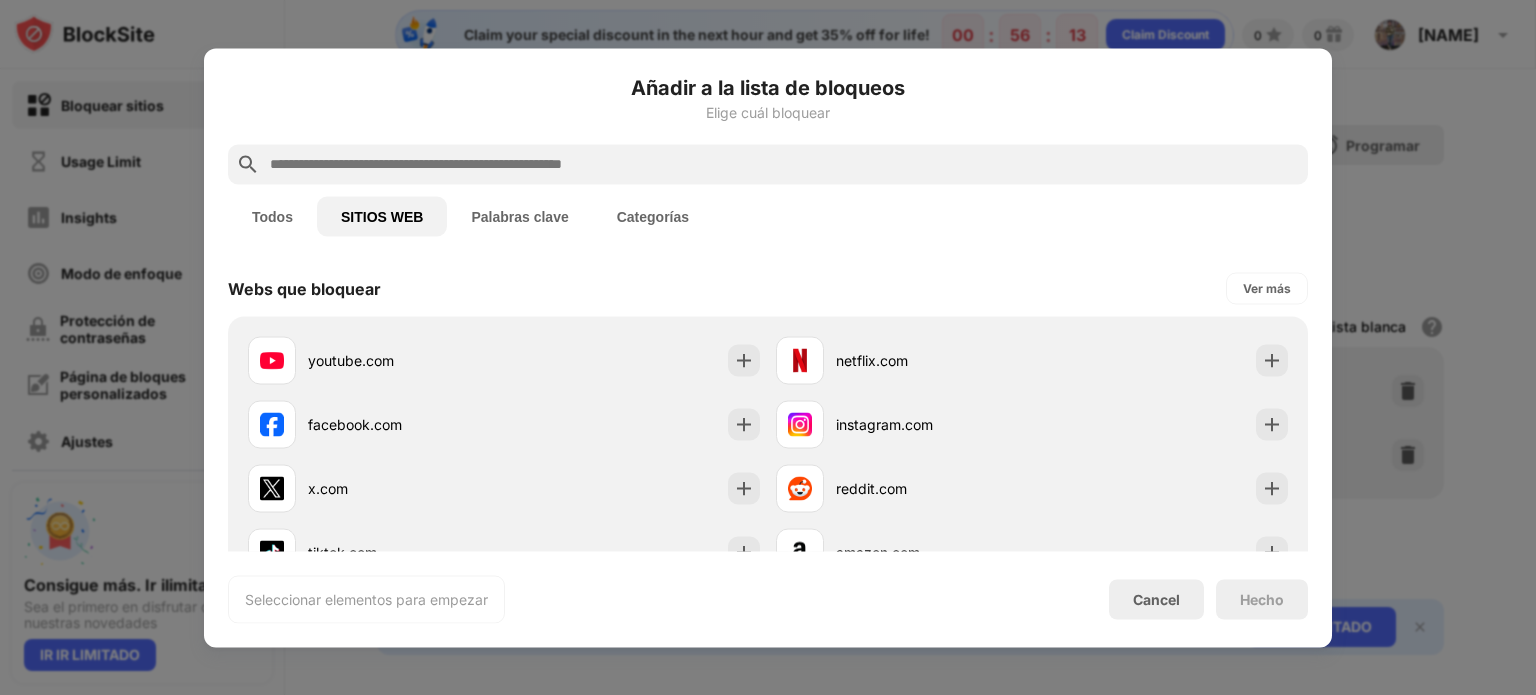 paste on "**********" 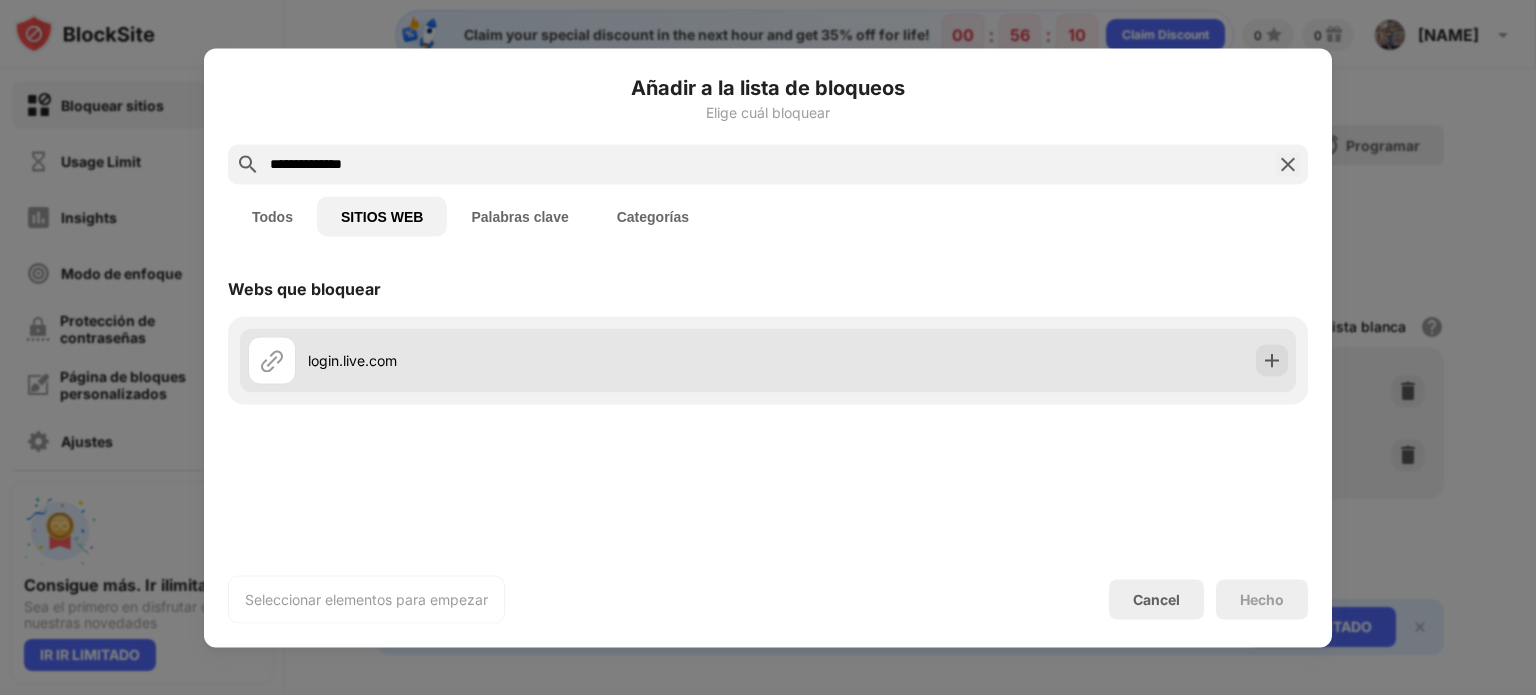 type on "**********" 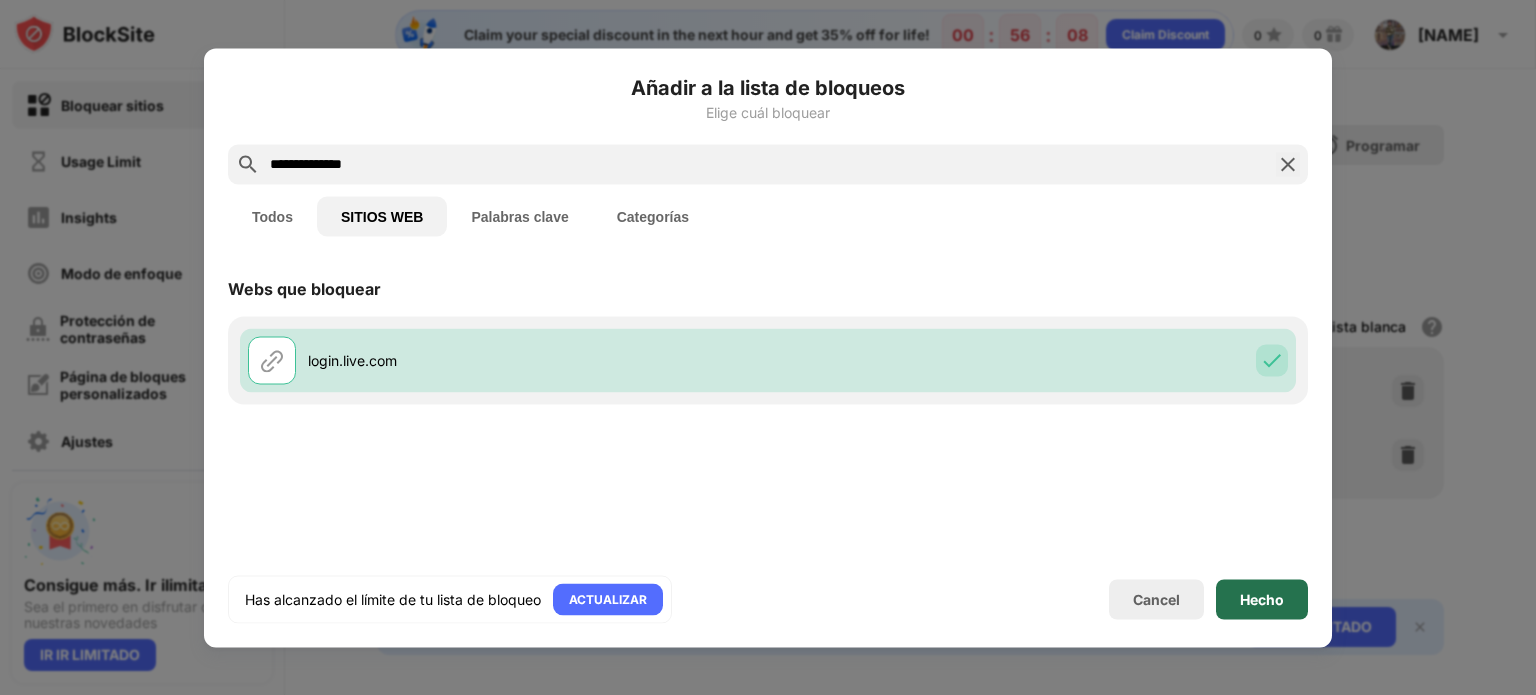 click on "Hecho" at bounding box center (1262, 599) 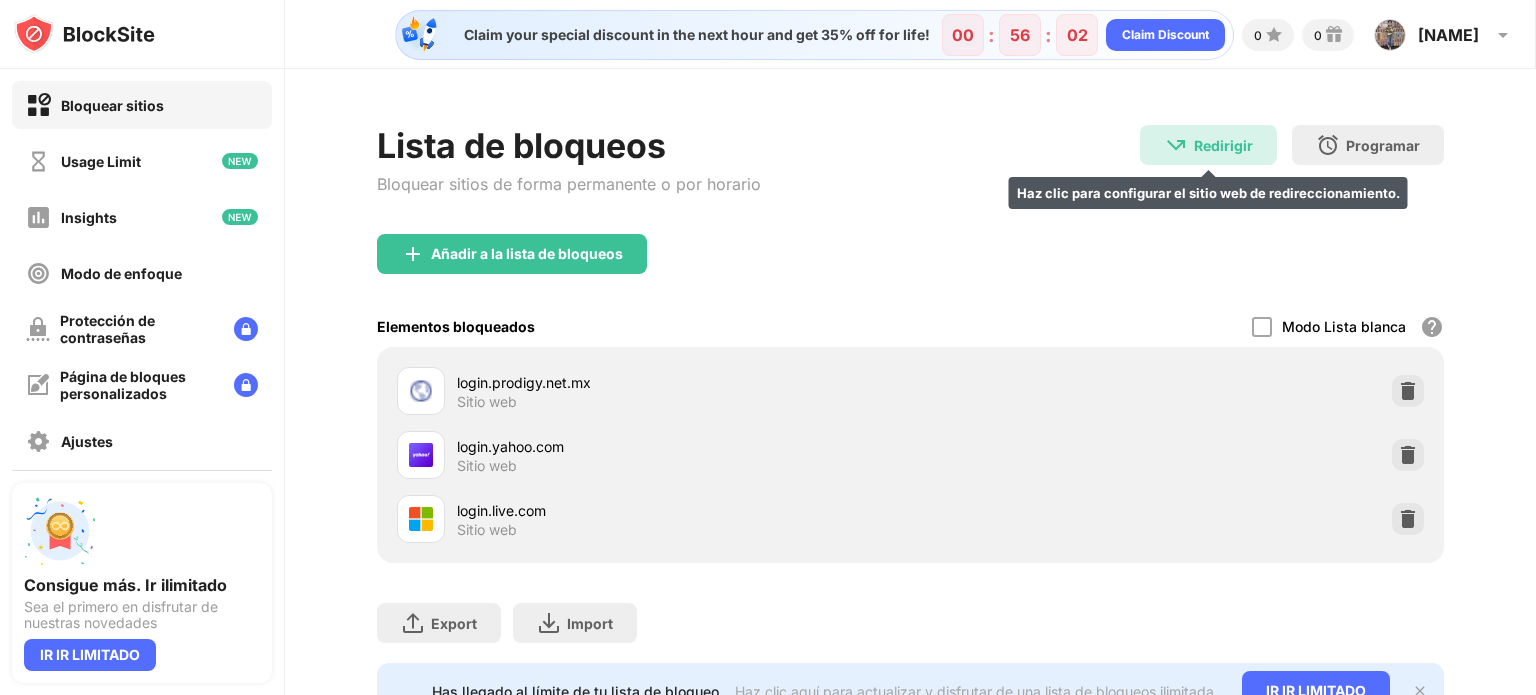 click on "Redirigir" at bounding box center (1223, 145) 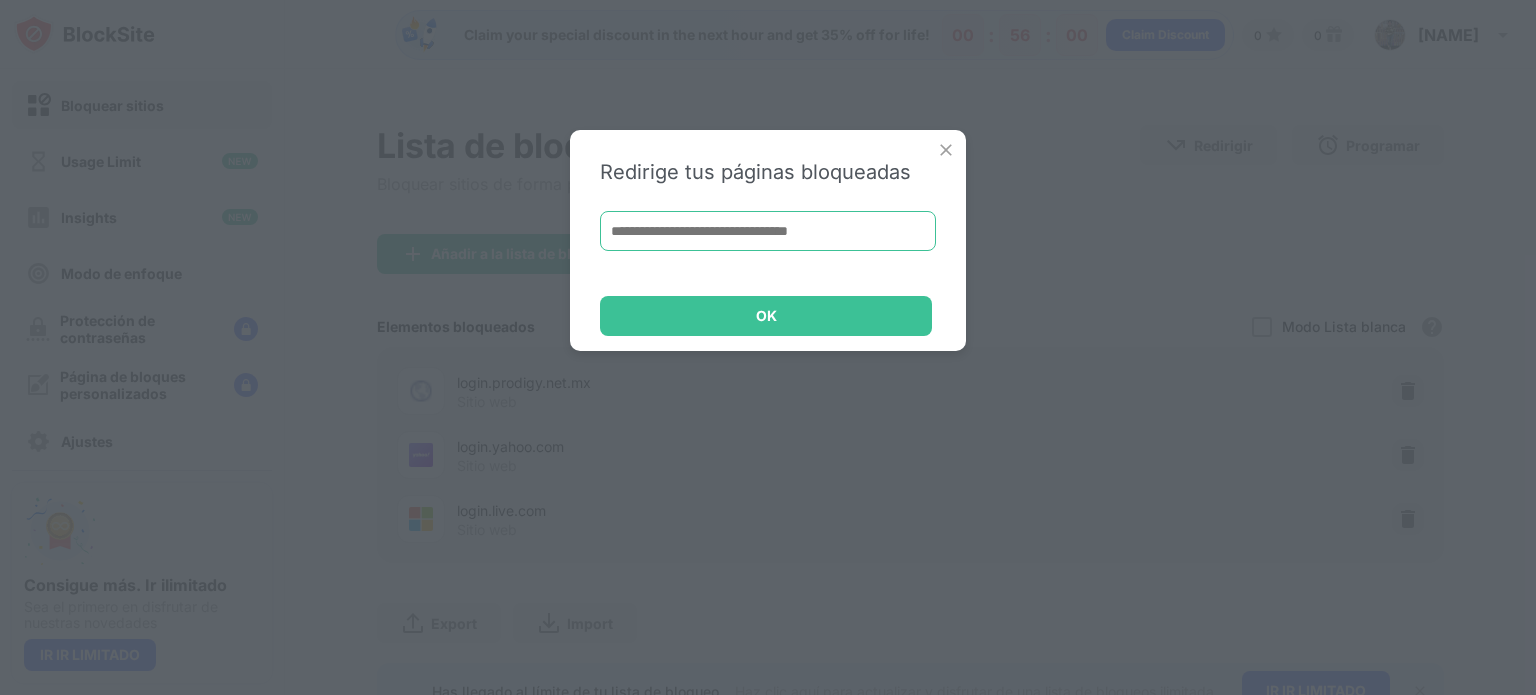 click at bounding box center (768, 231) 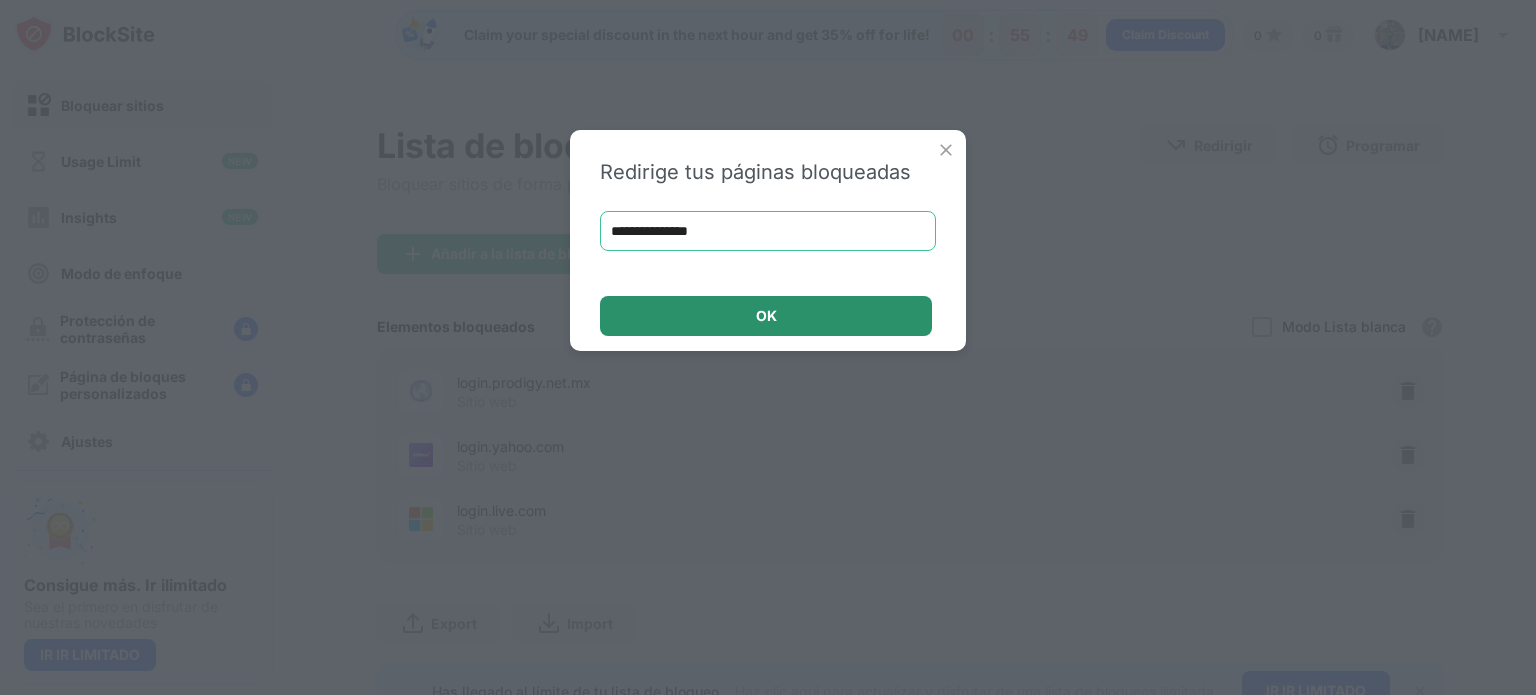 type on "**********" 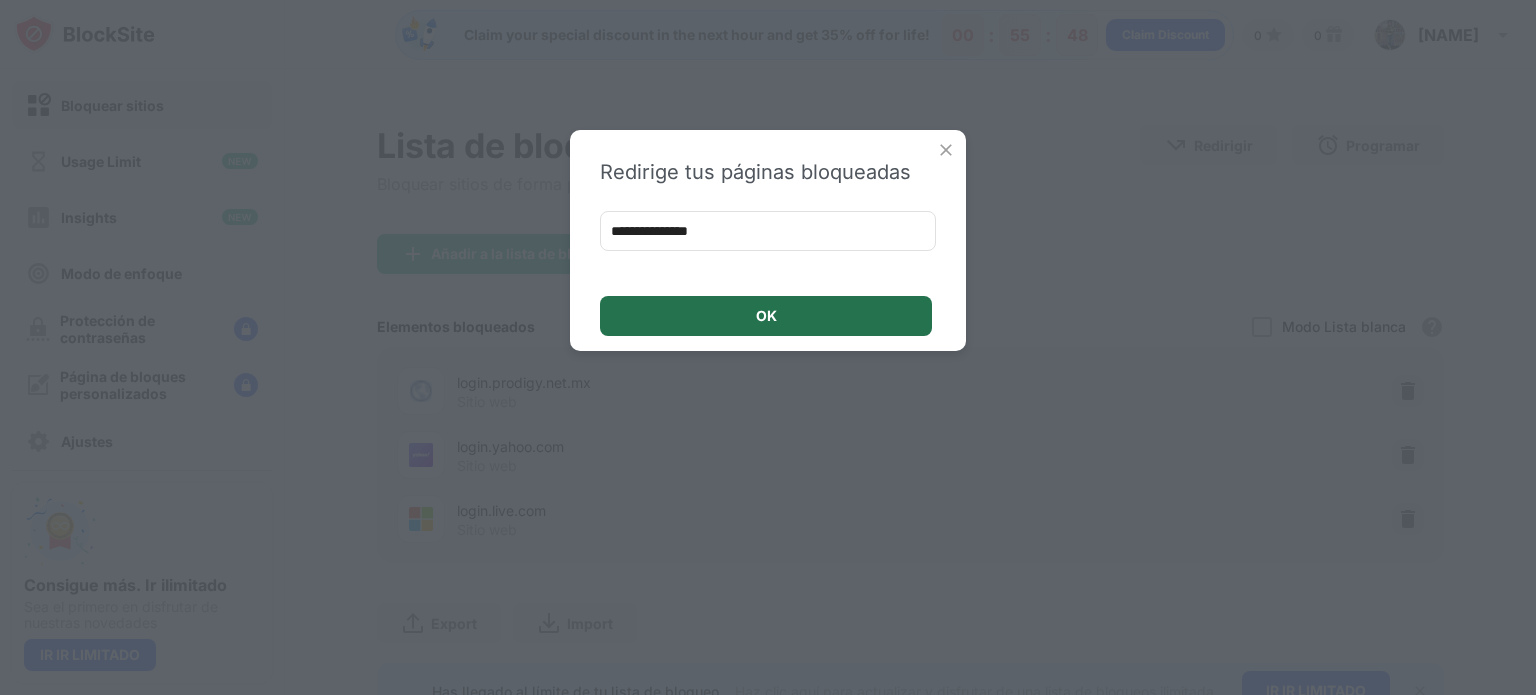 click on "OK" at bounding box center [766, 316] 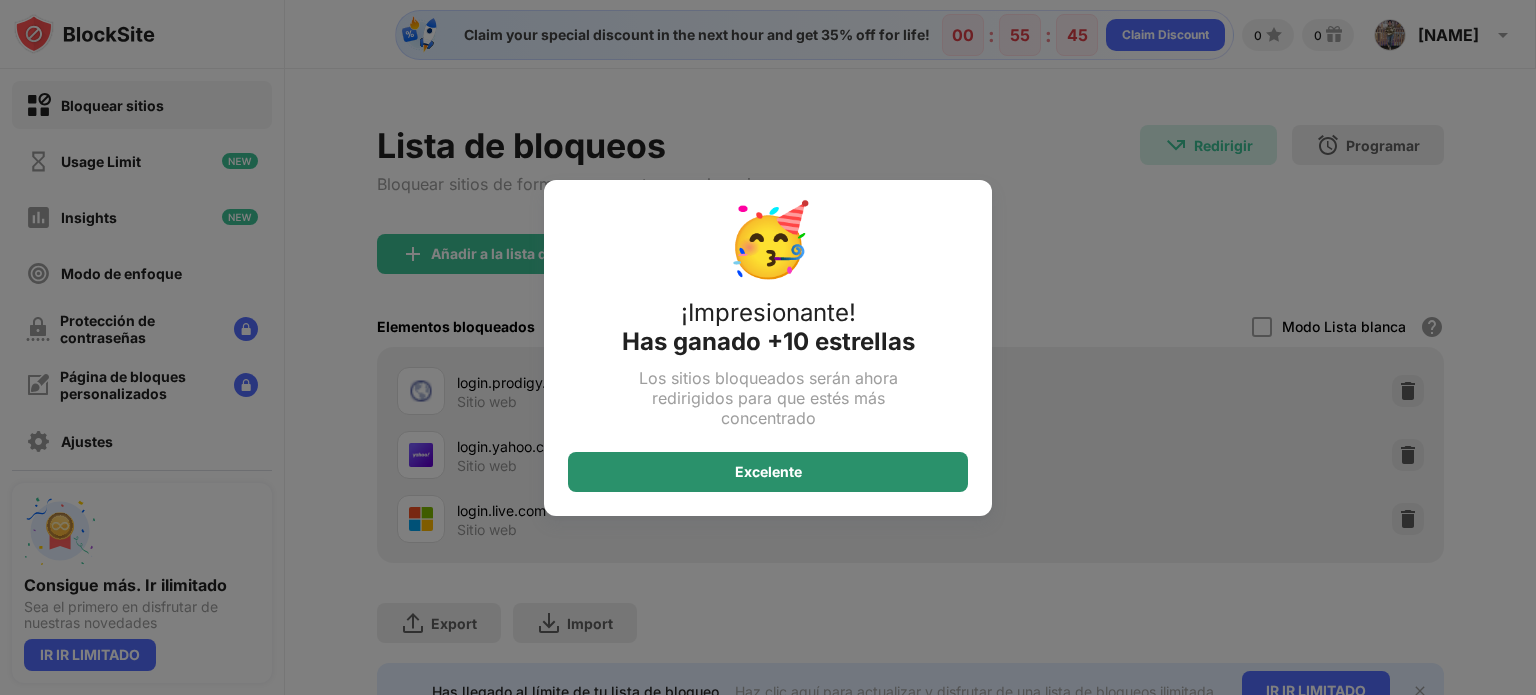 click on "Excelente" at bounding box center (768, 472) 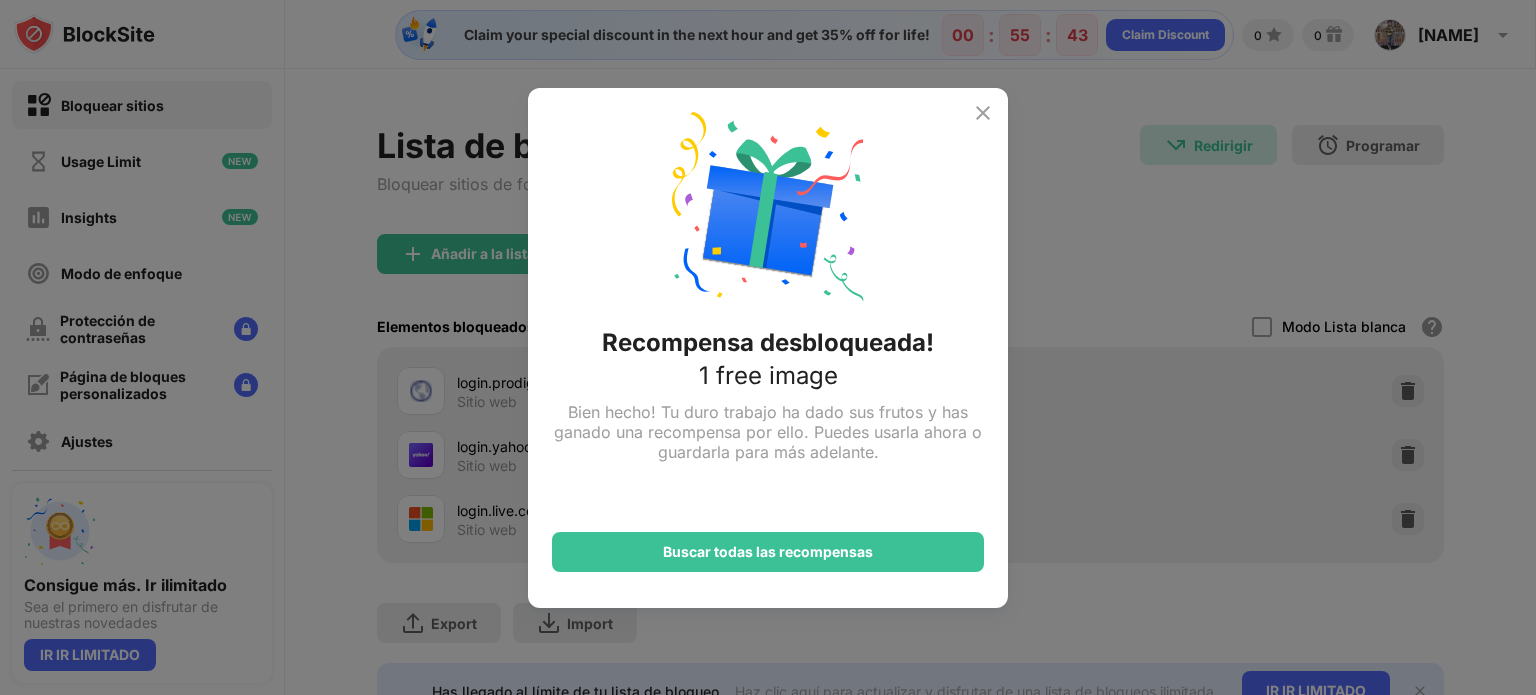 click at bounding box center [983, 113] 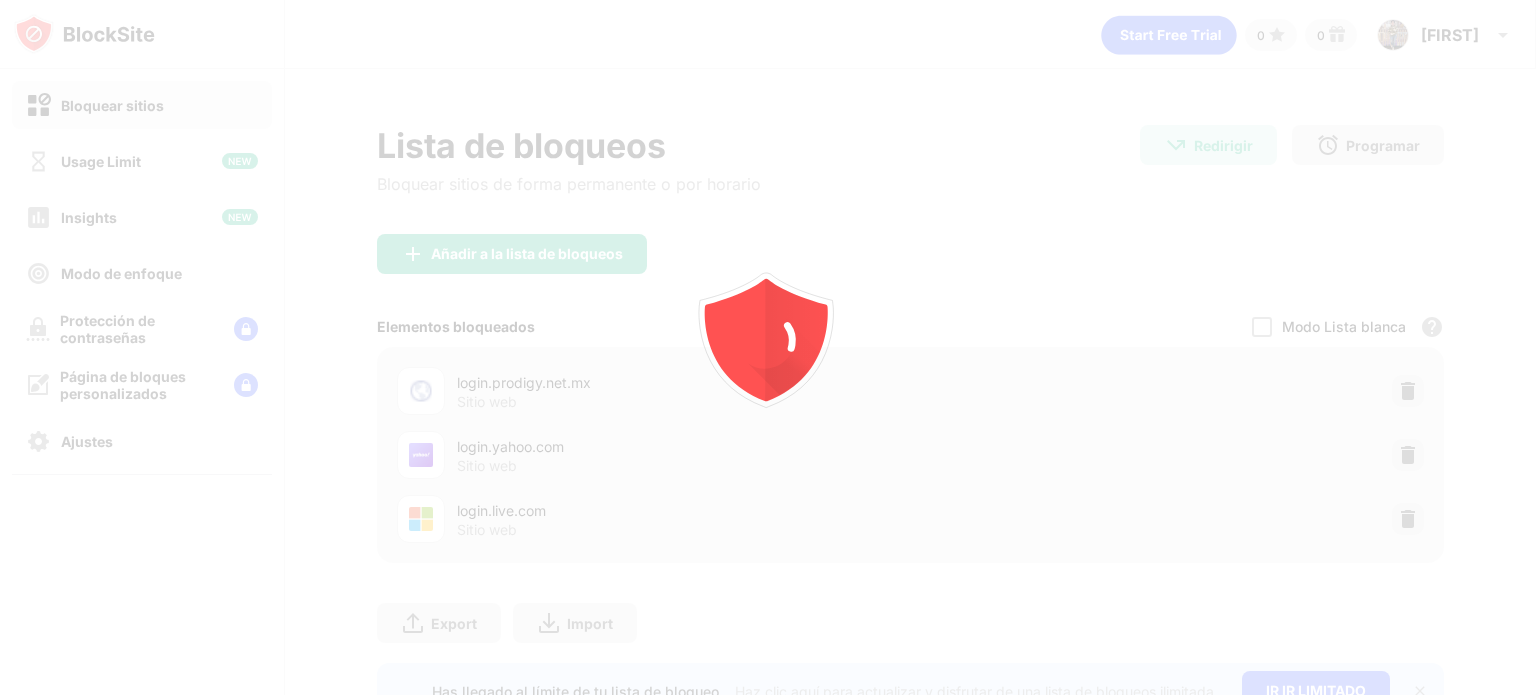 scroll, scrollTop: 0, scrollLeft: 0, axis: both 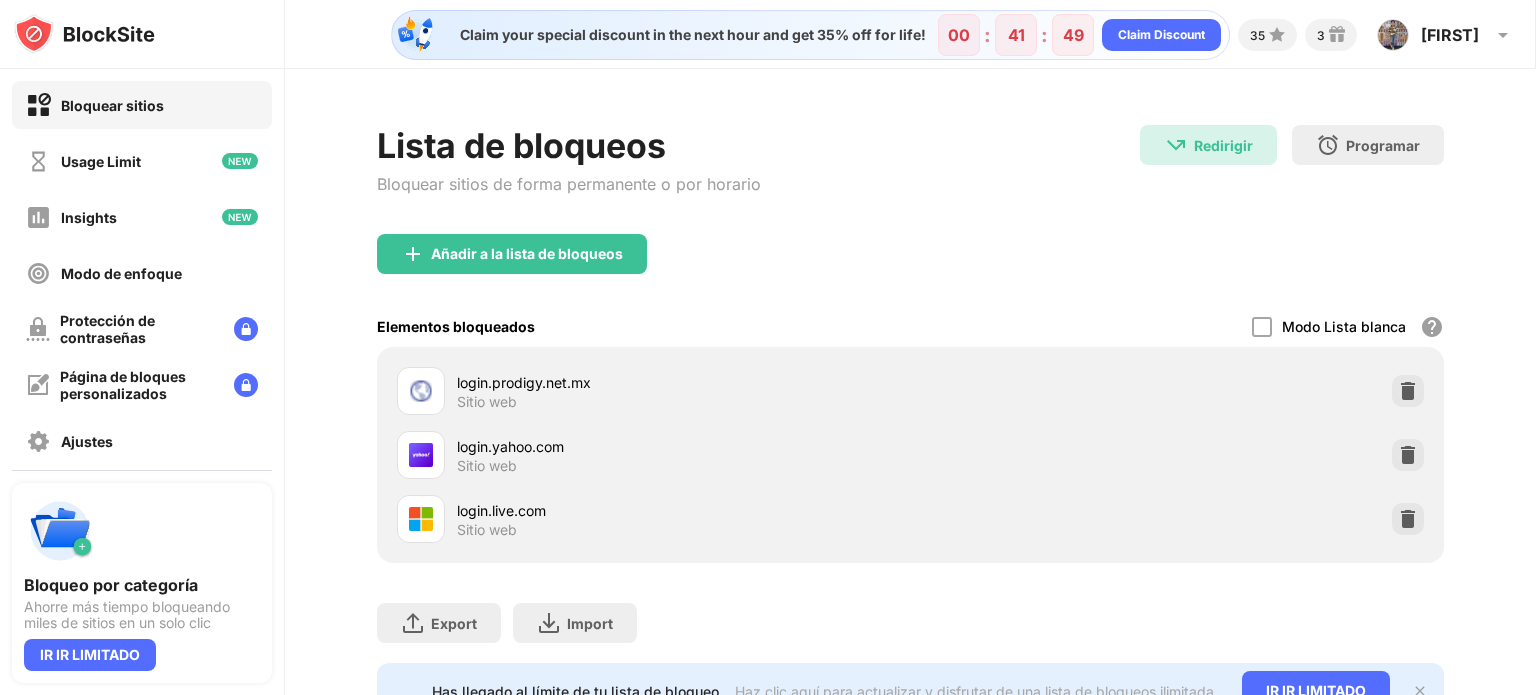 click on "Bloquear sitios" at bounding box center (142, 105) 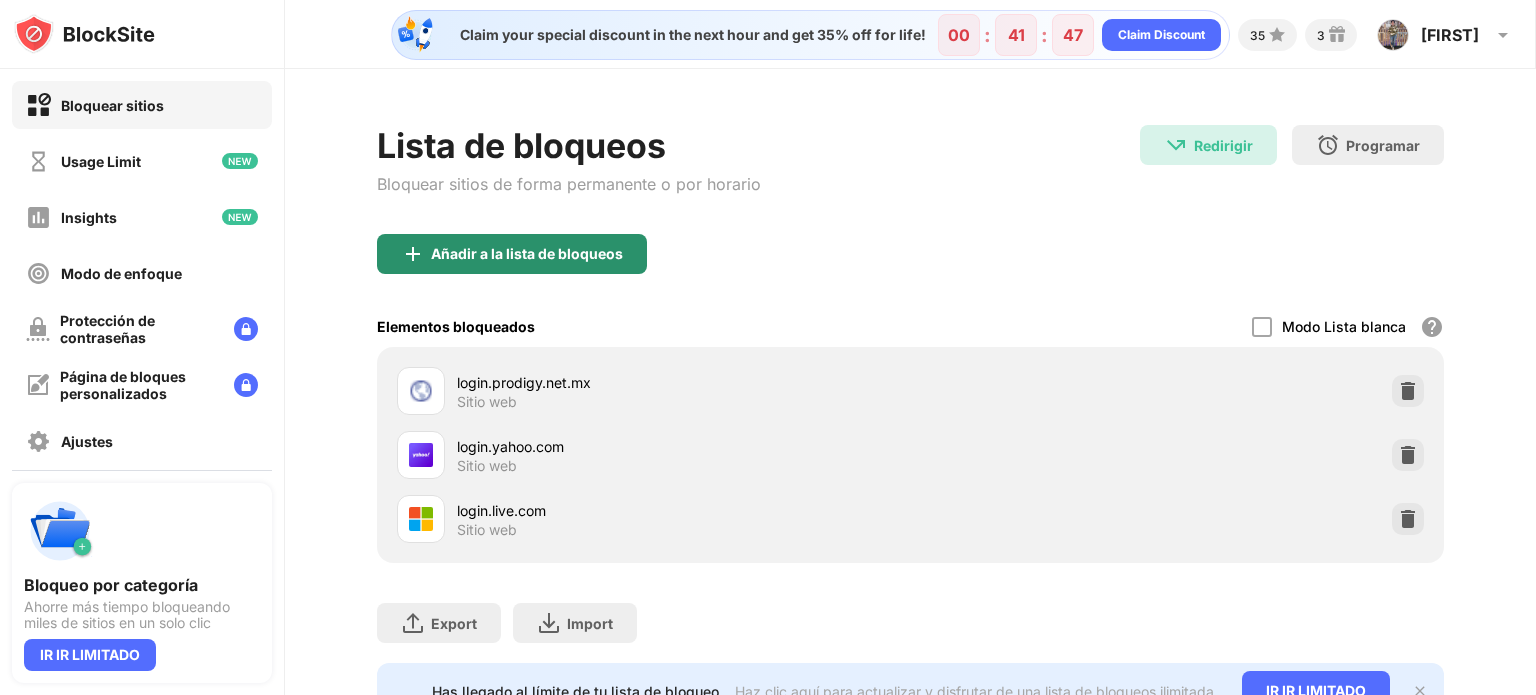 click on "Añadir a la lista de bloqueos" at bounding box center (527, 254) 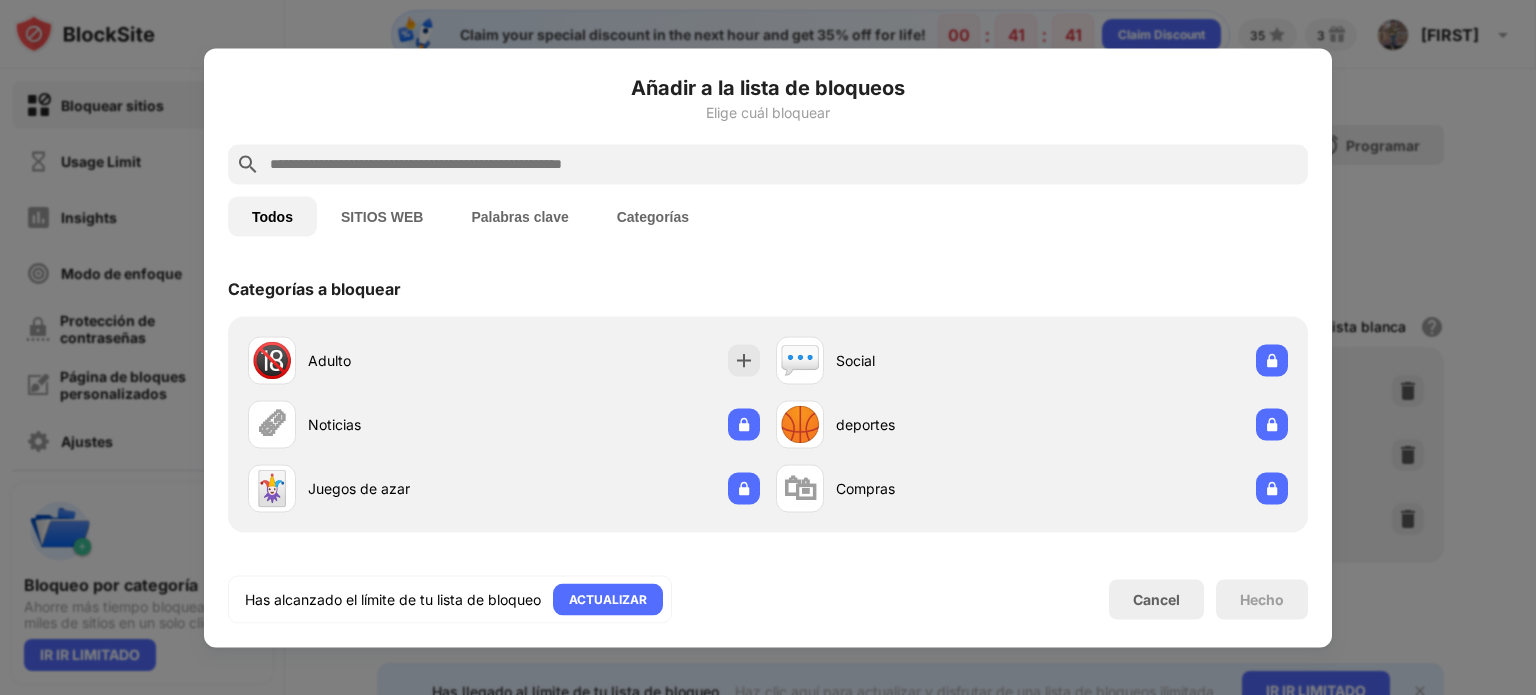 click on "Categorías" at bounding box center (653, 216) 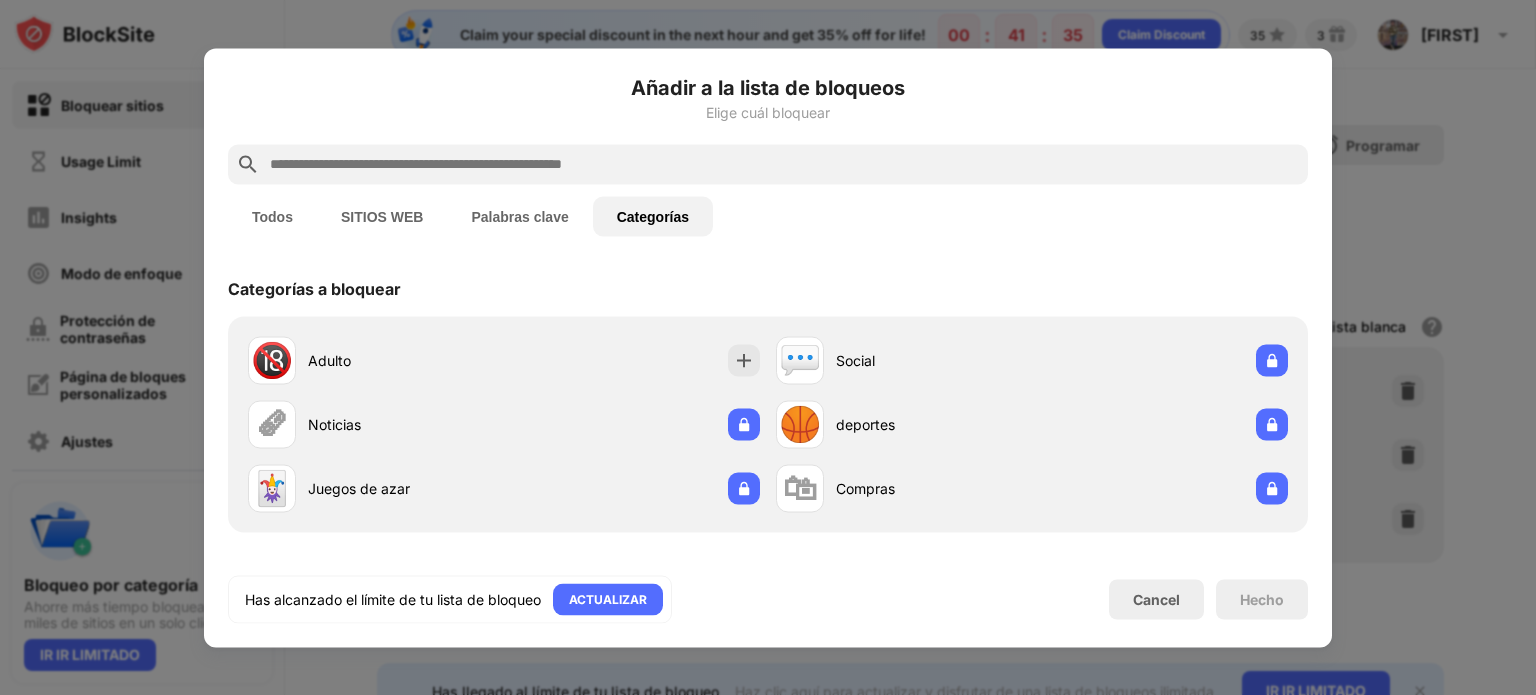 click on "Palabras clave" at bounding box center [519, 216] 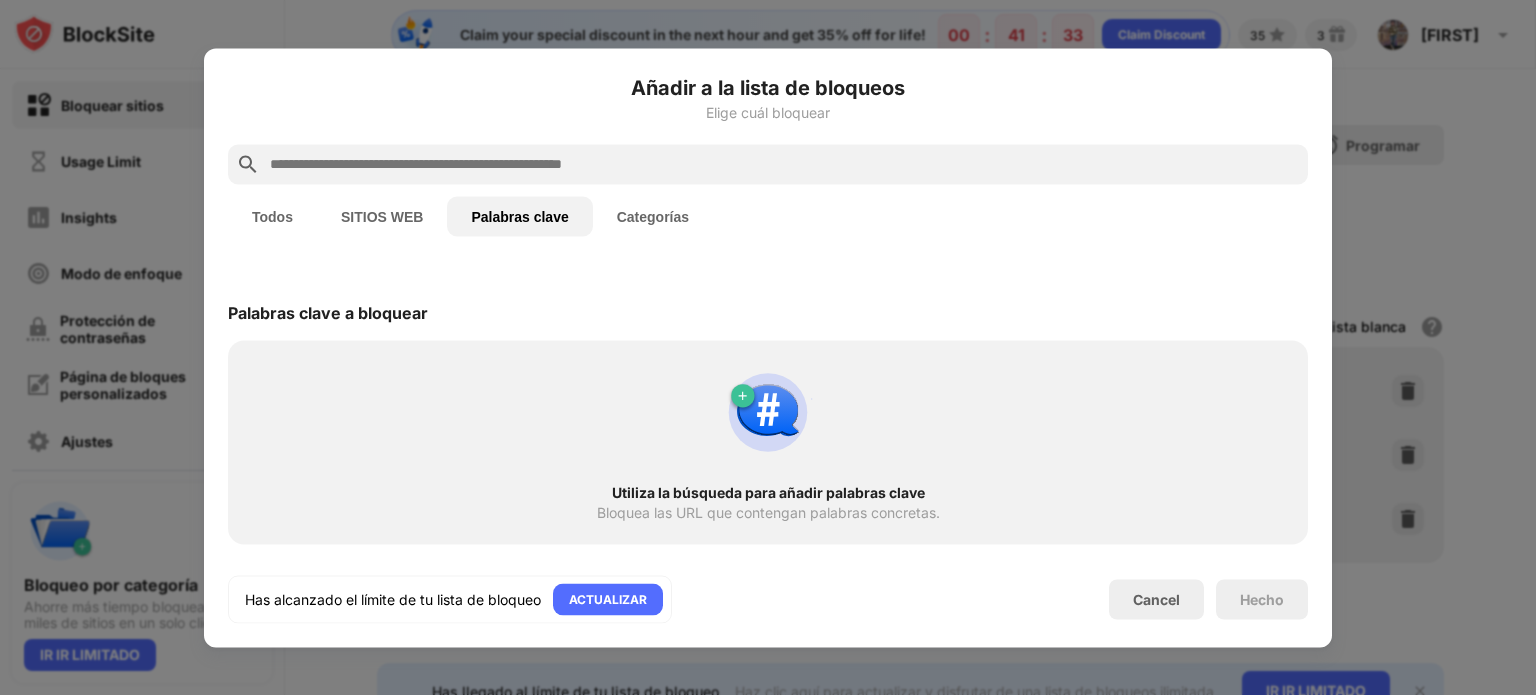 click at bounding box center (784, 164) 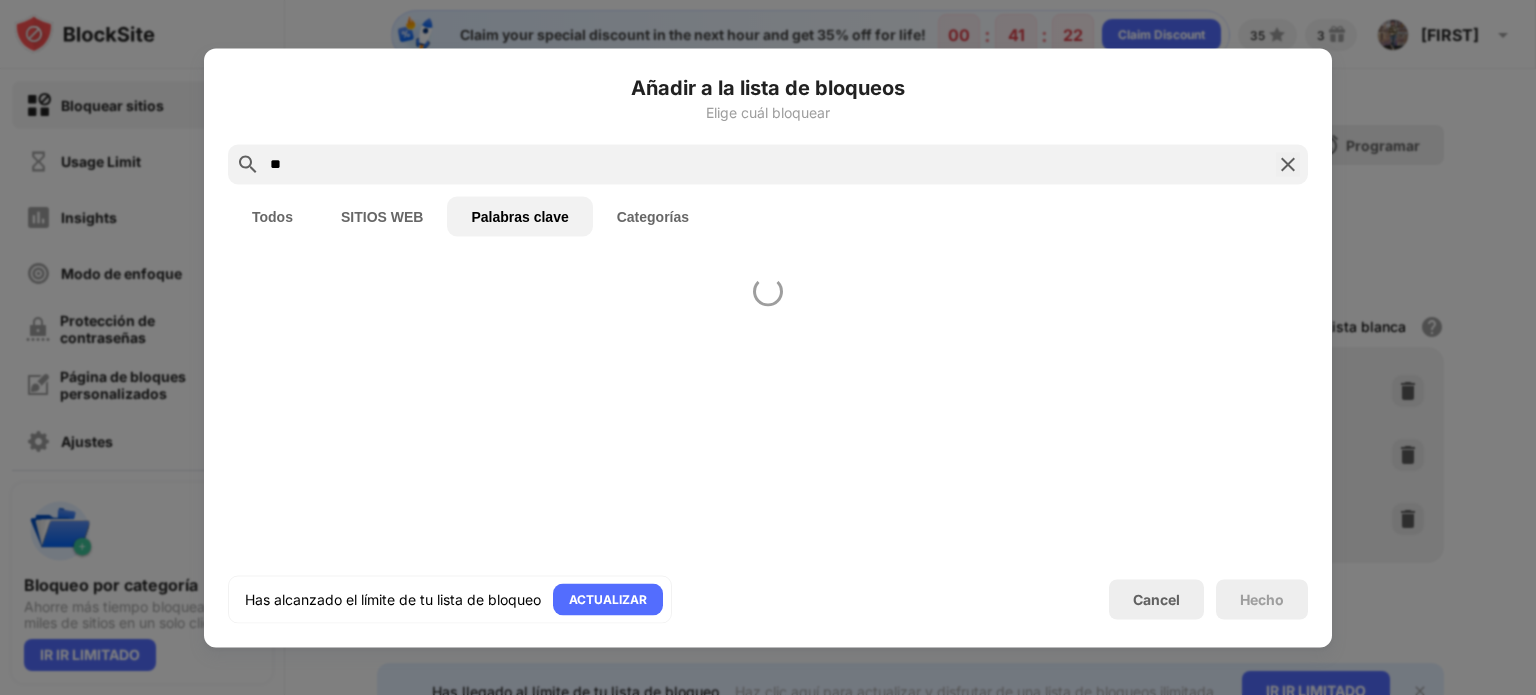 type on "*" 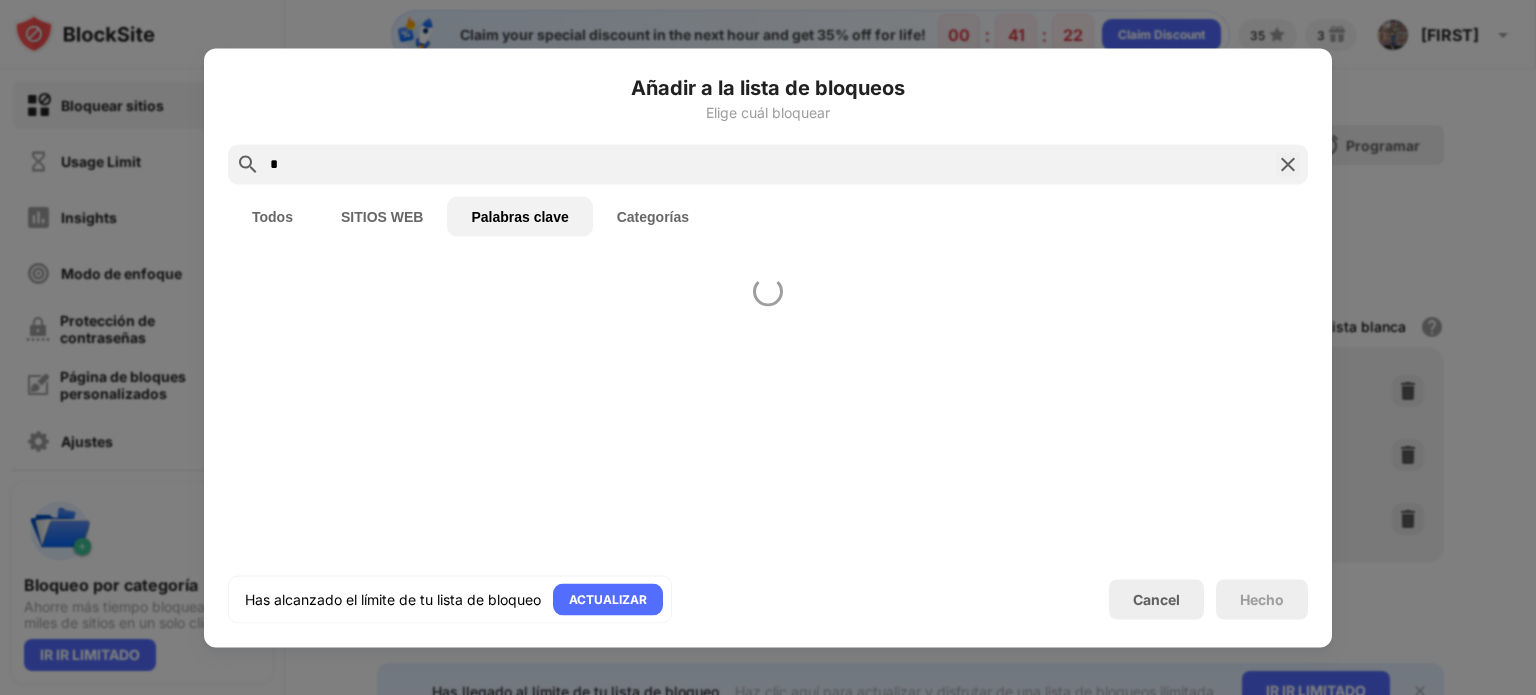 type 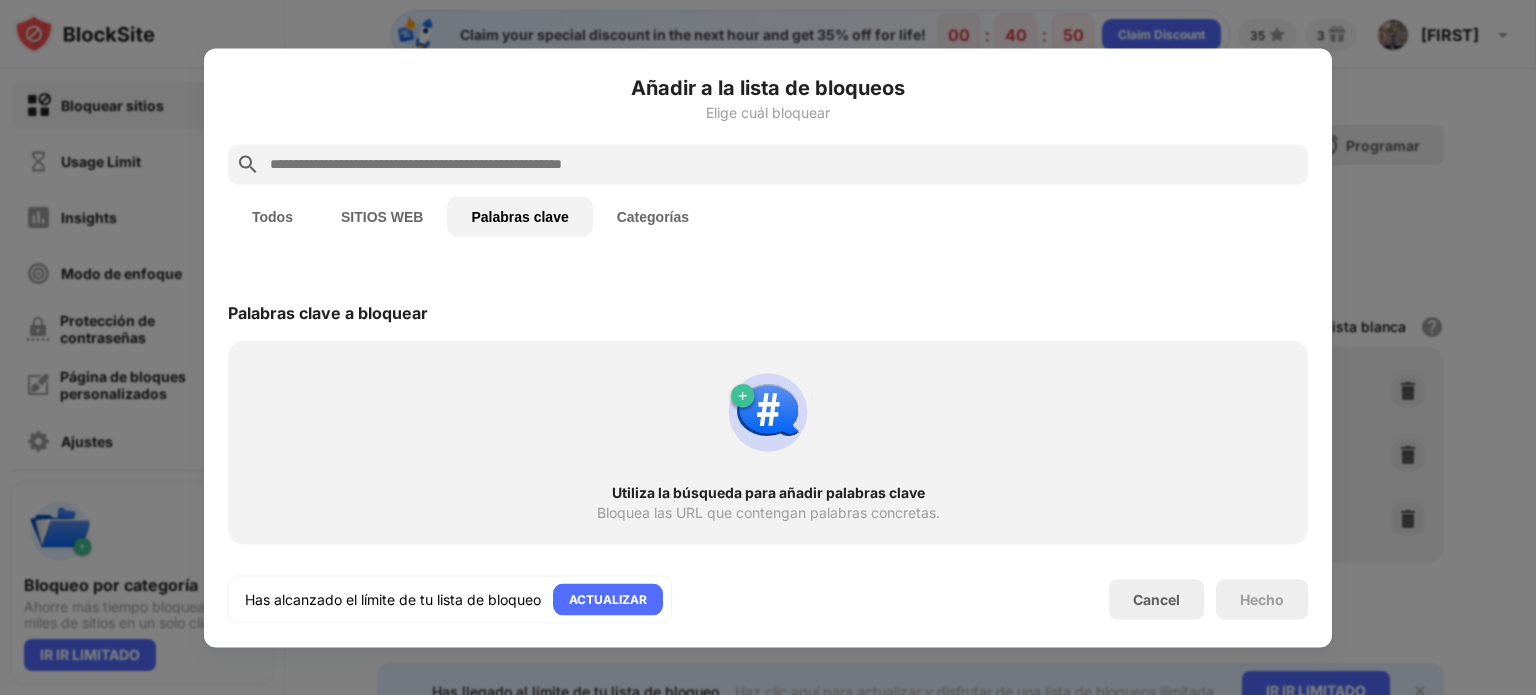 click at bounding box center (768, 347) 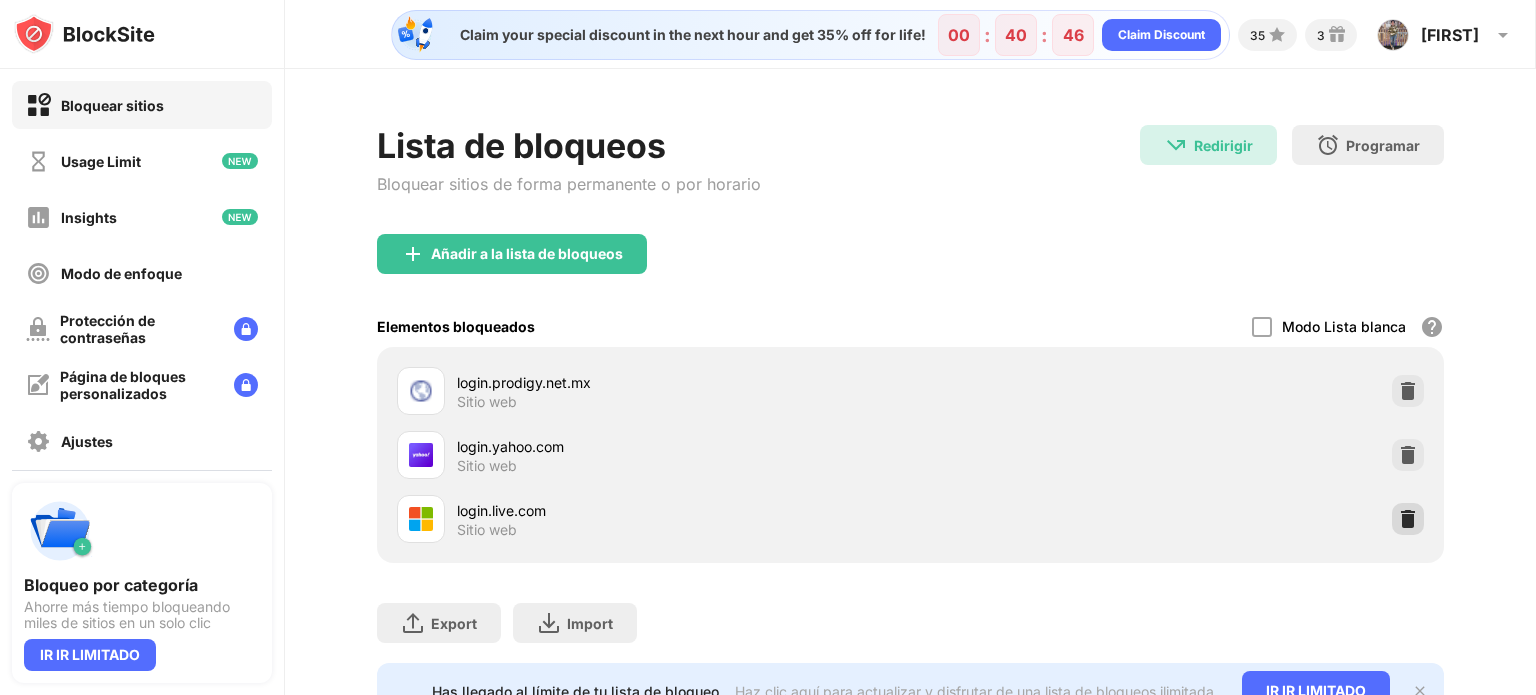 click at bounding box center [1408, 519] 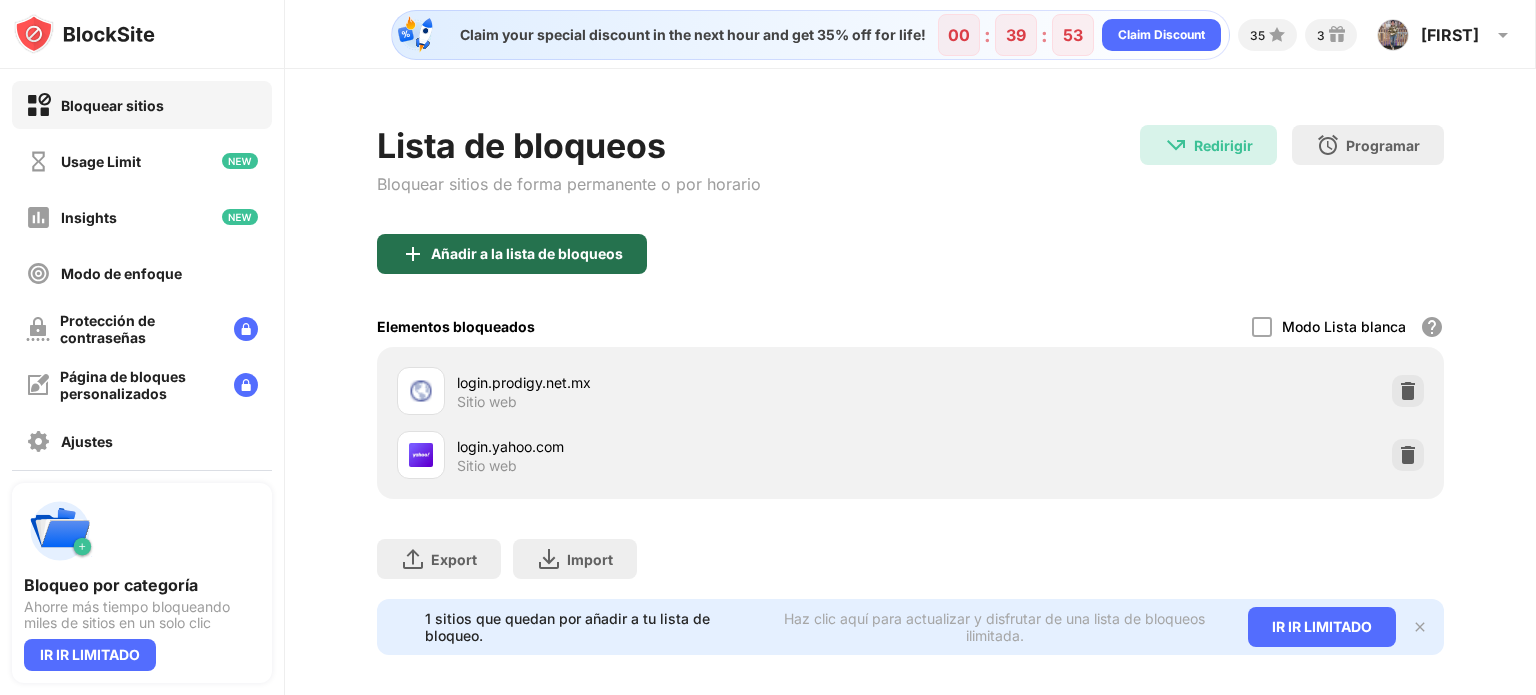 click on "Añadir a la lista de bloqueos" at bounding box center (512, 254) 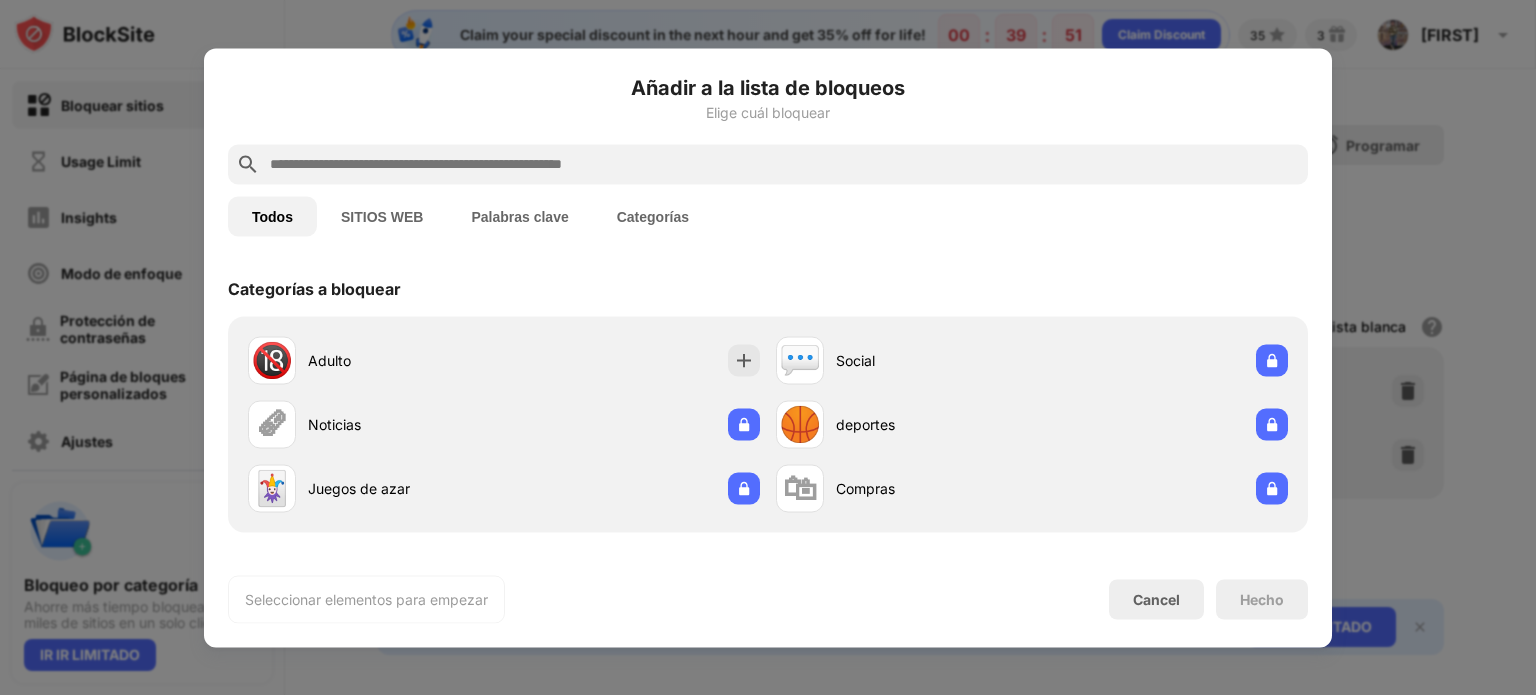 click at bounding box center [784, 164] 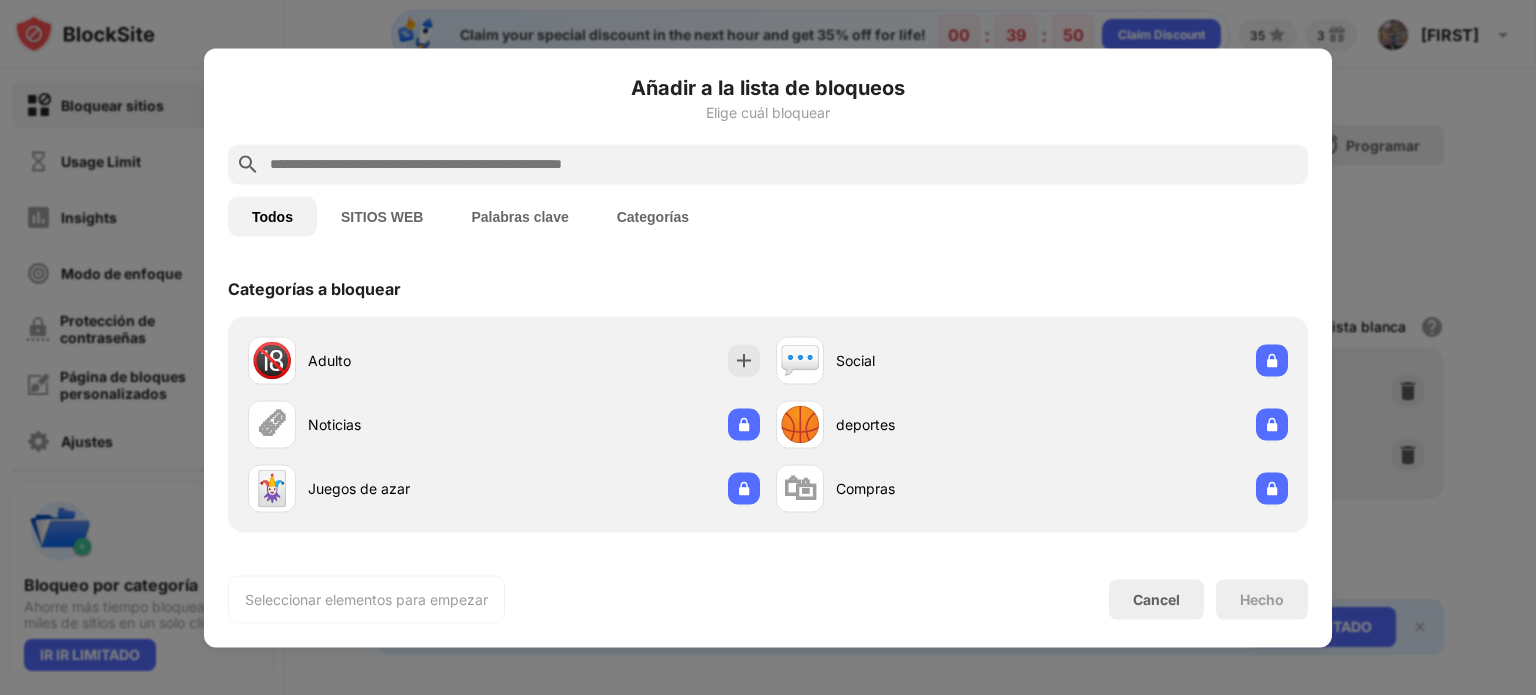 paste on "**********" 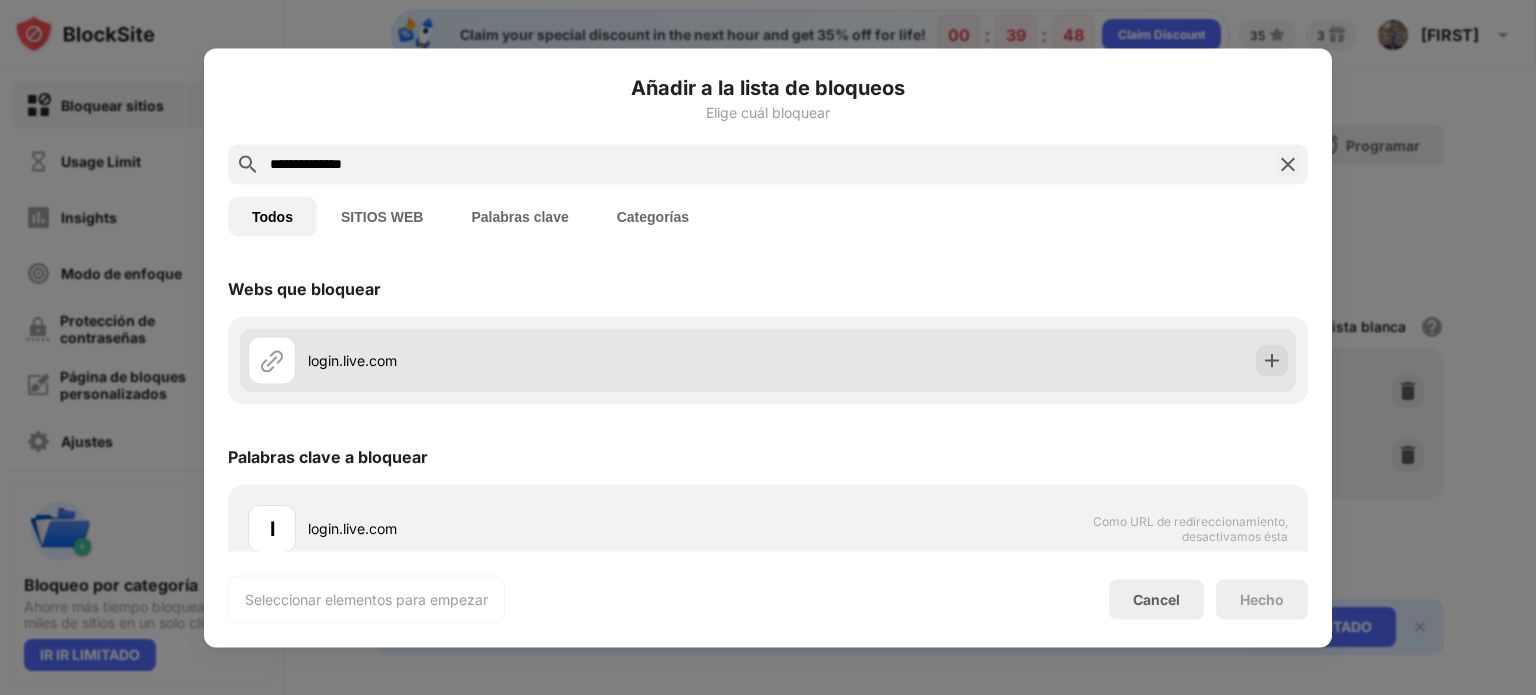 type on "**********" 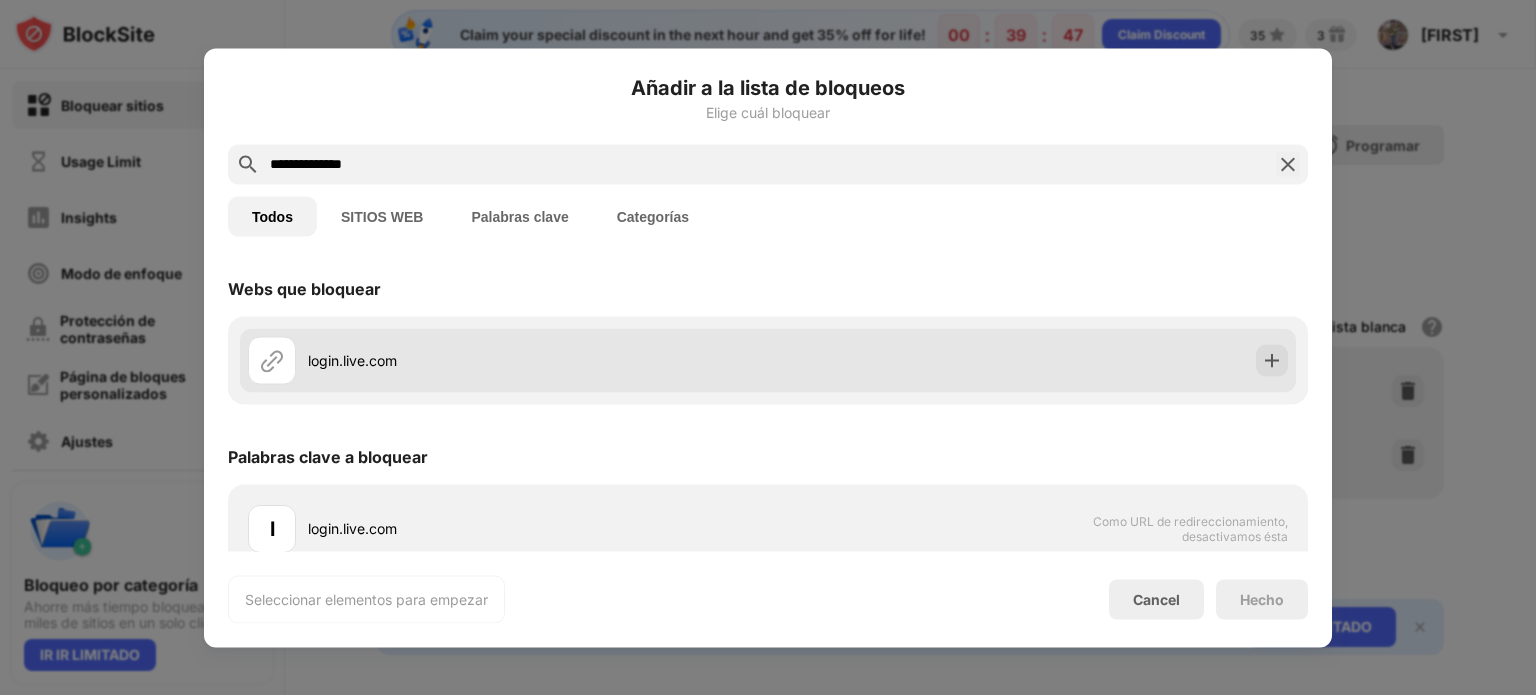 click on "login.live.com" at bounding box center (538, 360) 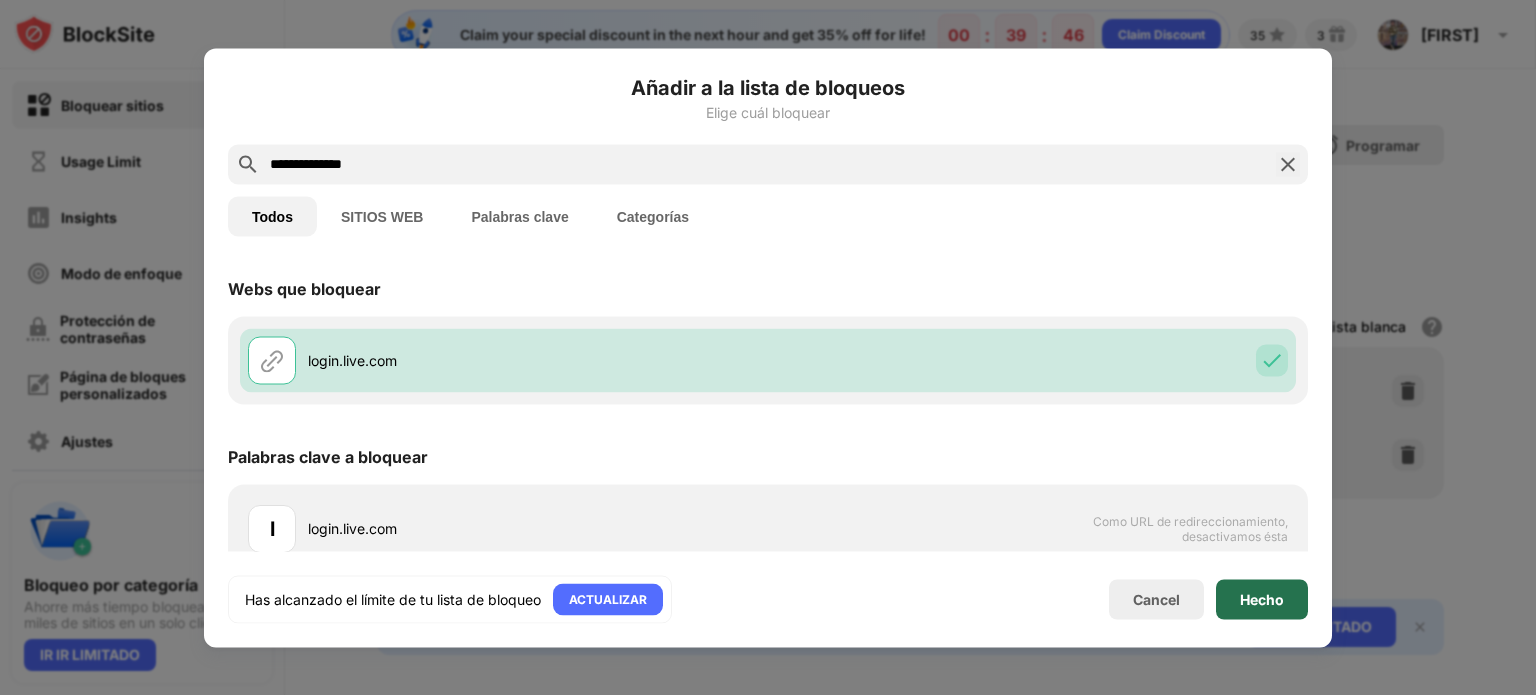 click on "Hecho" at bounding box center [1262, 599] 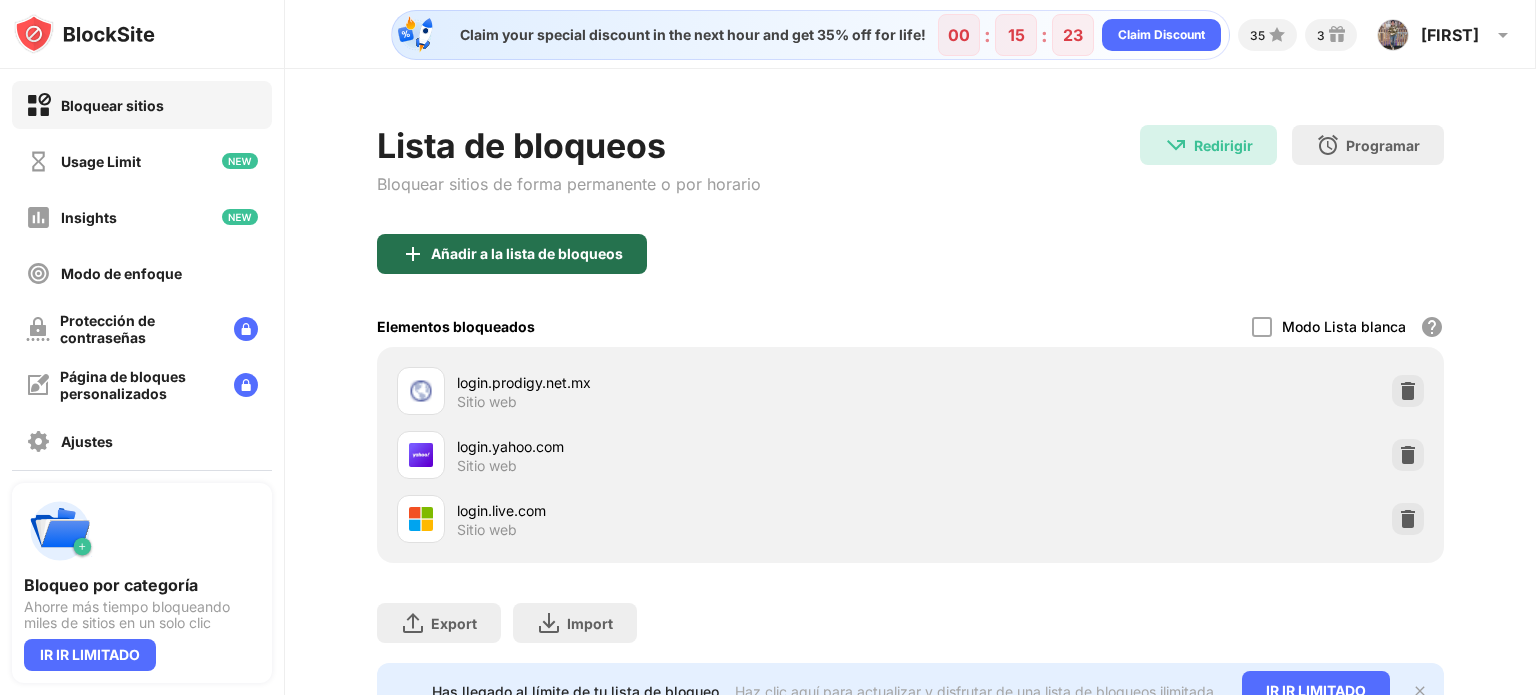 click on "Añadir a la lista de bloqueos" at bounding box center (527, 254) 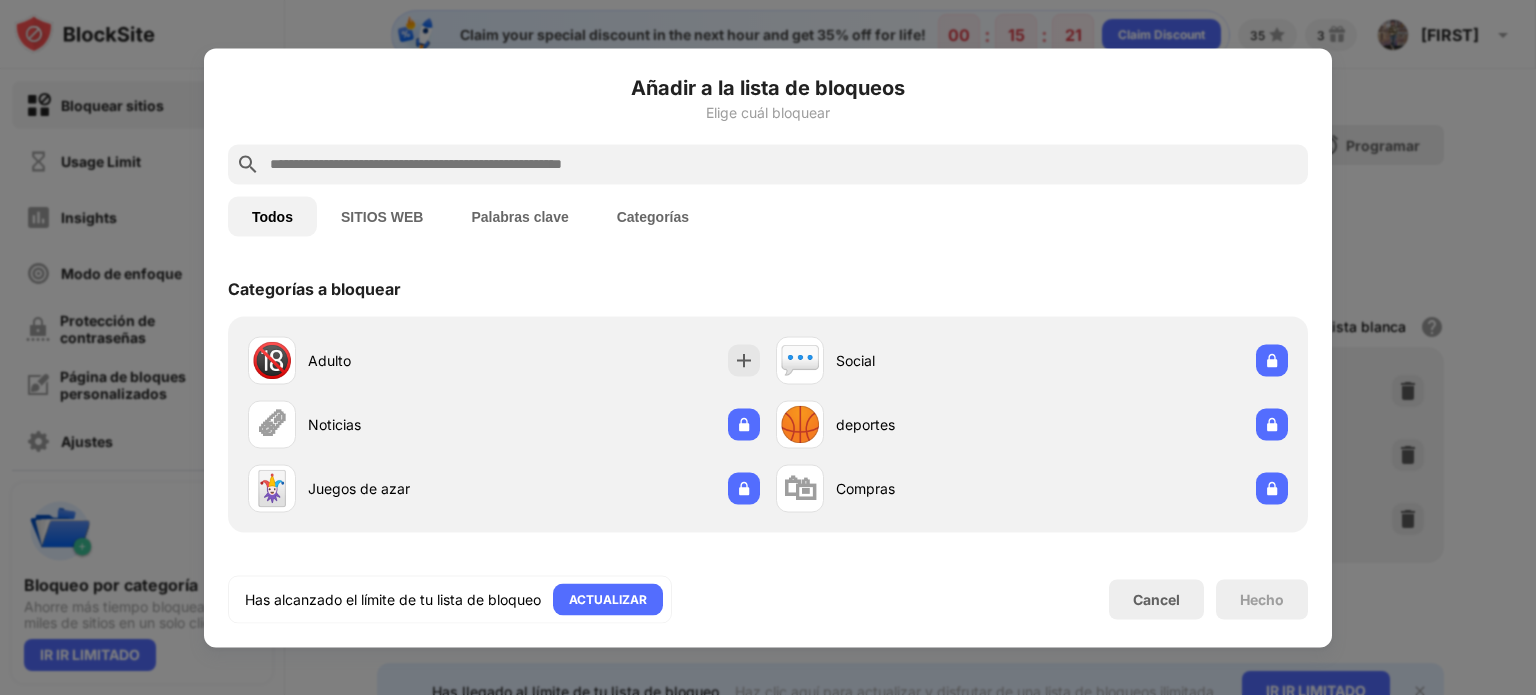 click at bounding box center [784, 164] 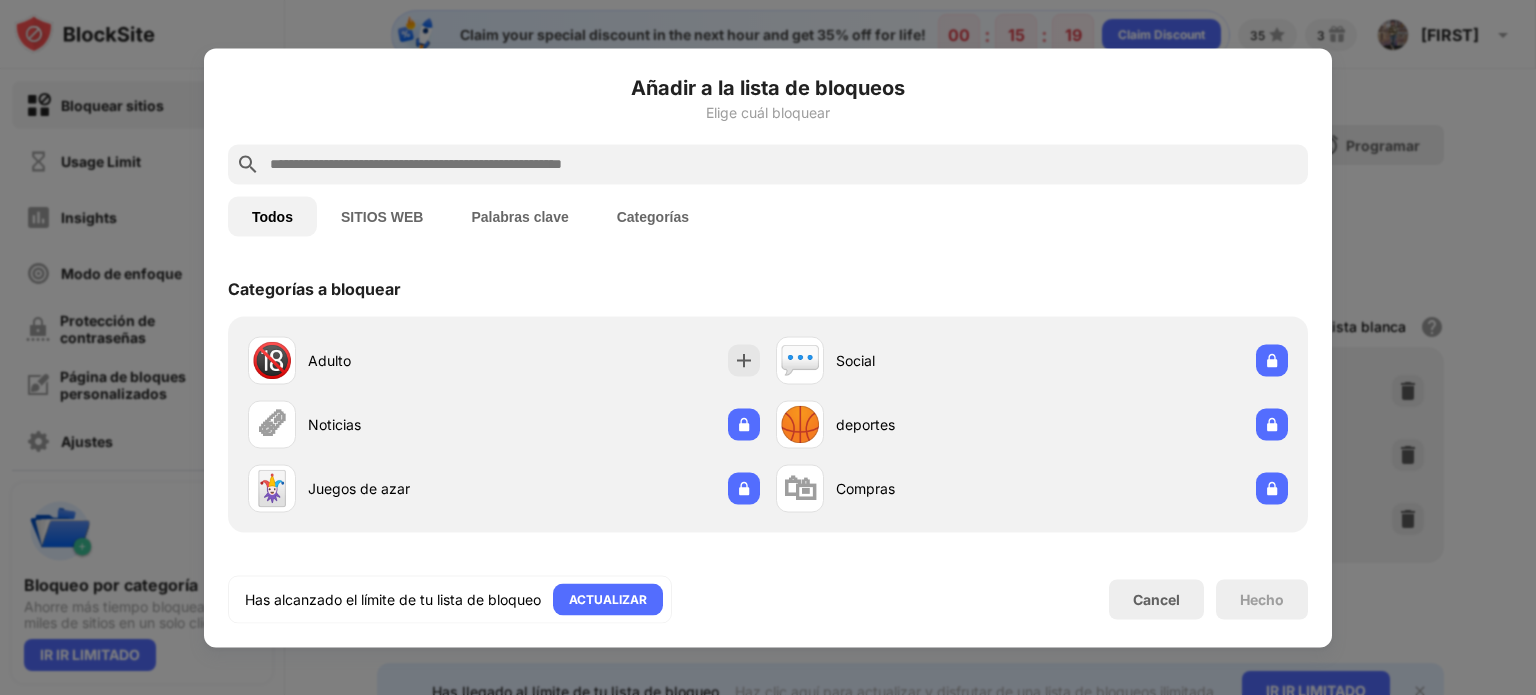paste on "**********" 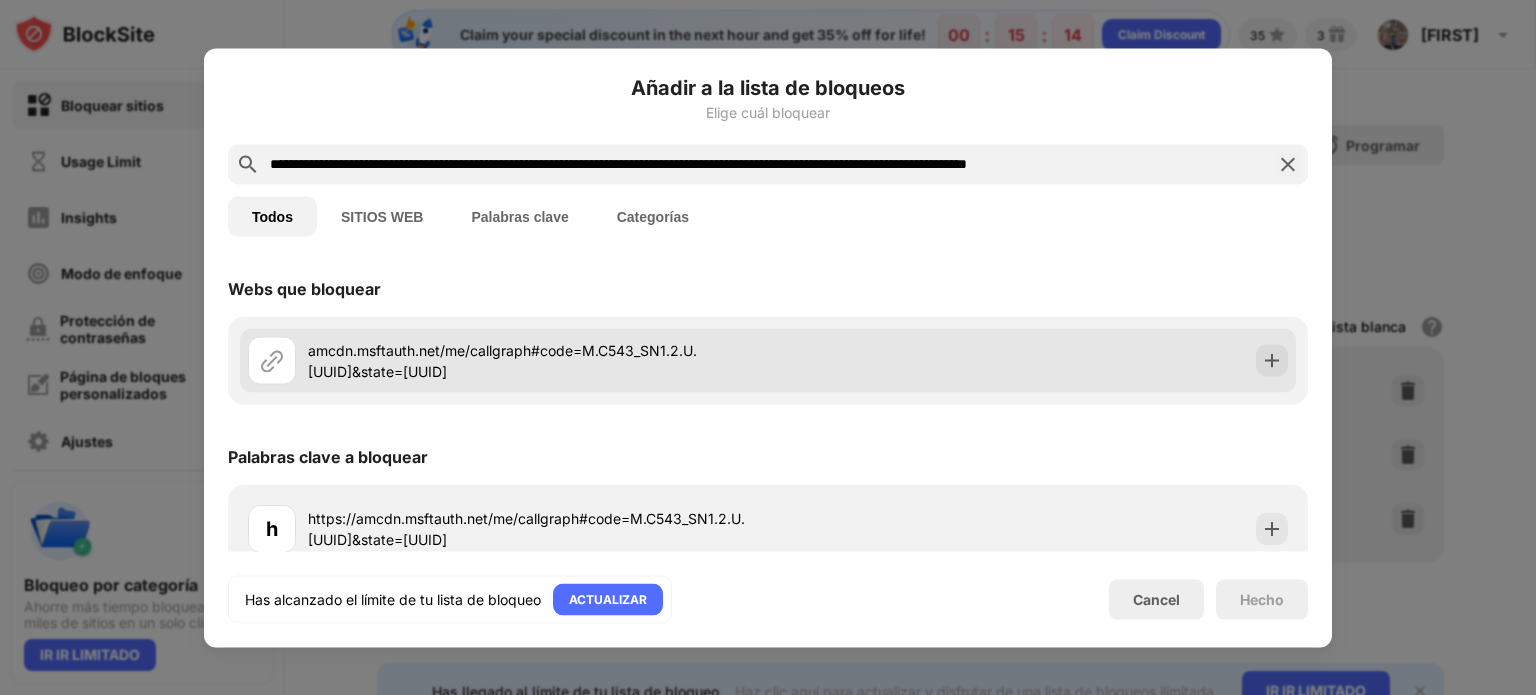 type on "**********" 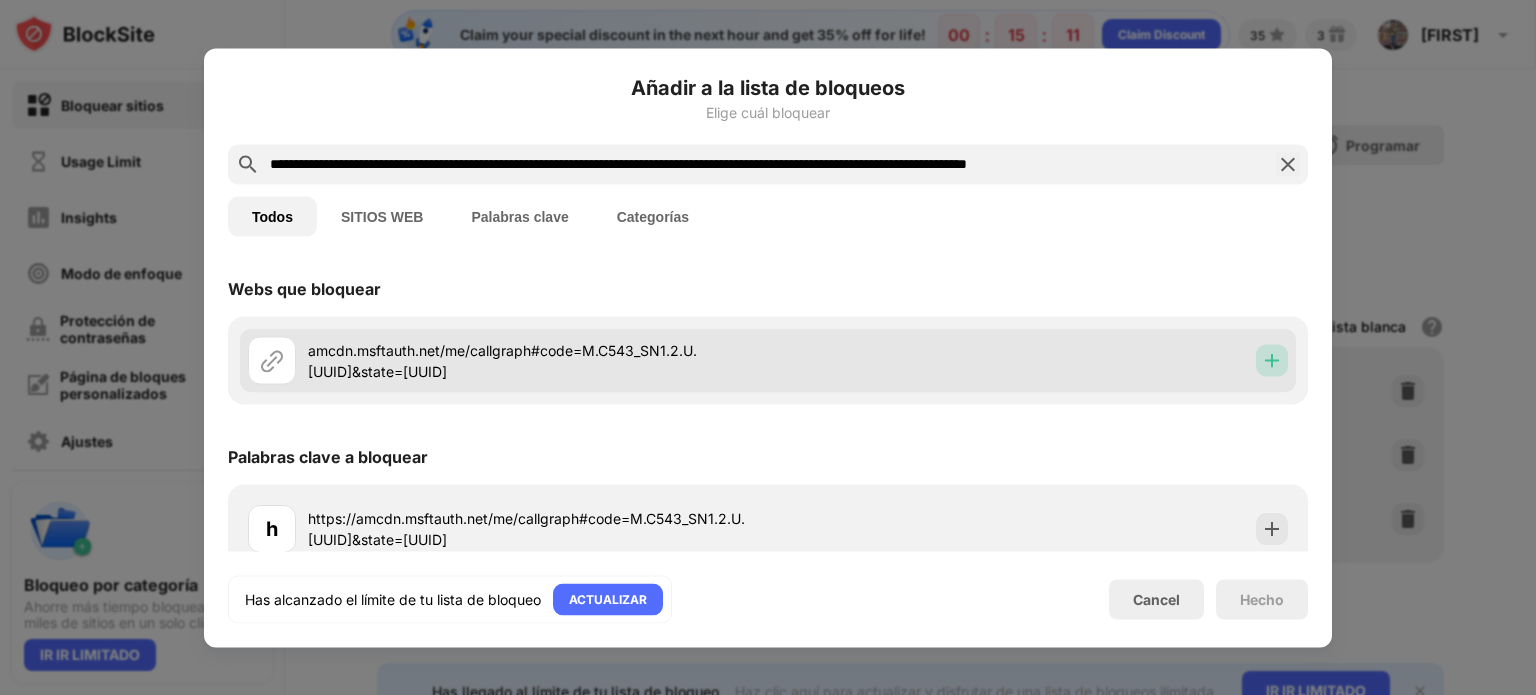 click at bounding box center (1272, 360) 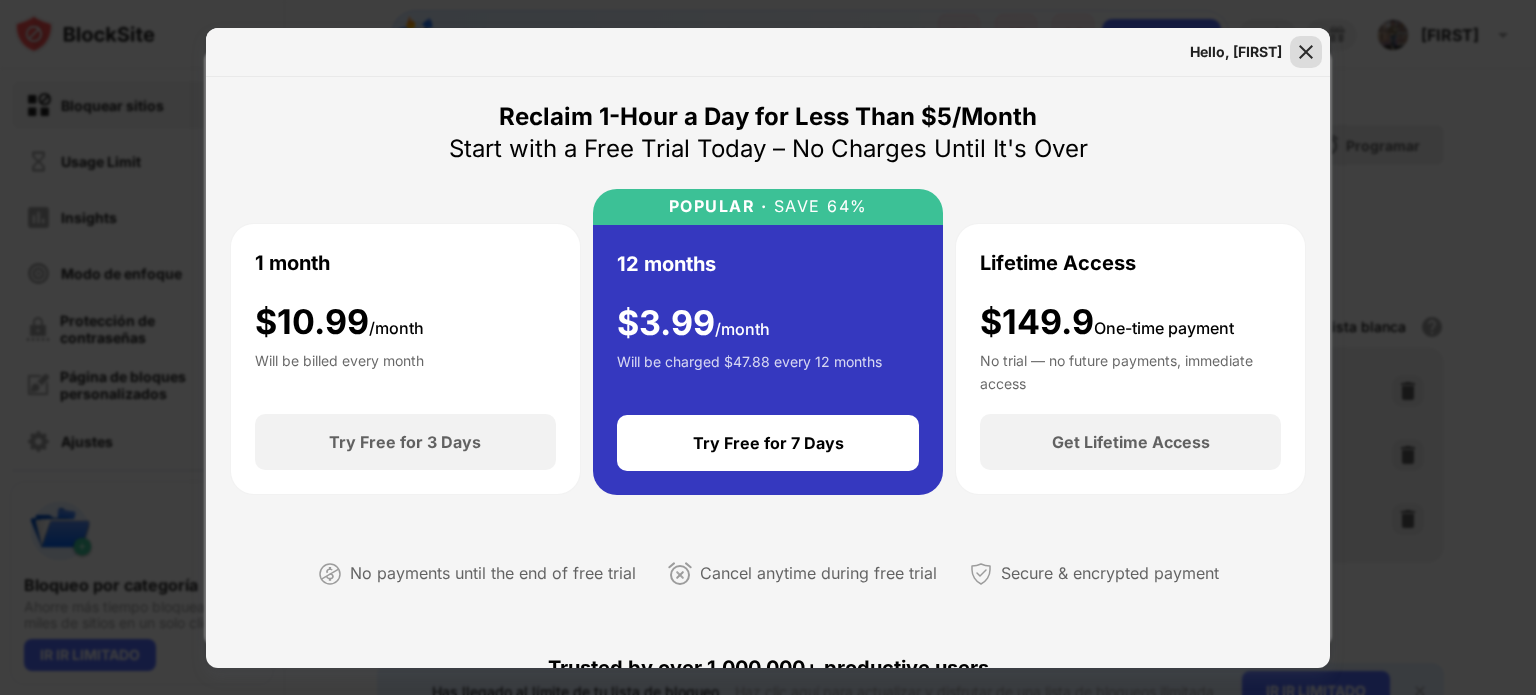 click at bounding box center [1306, 52] 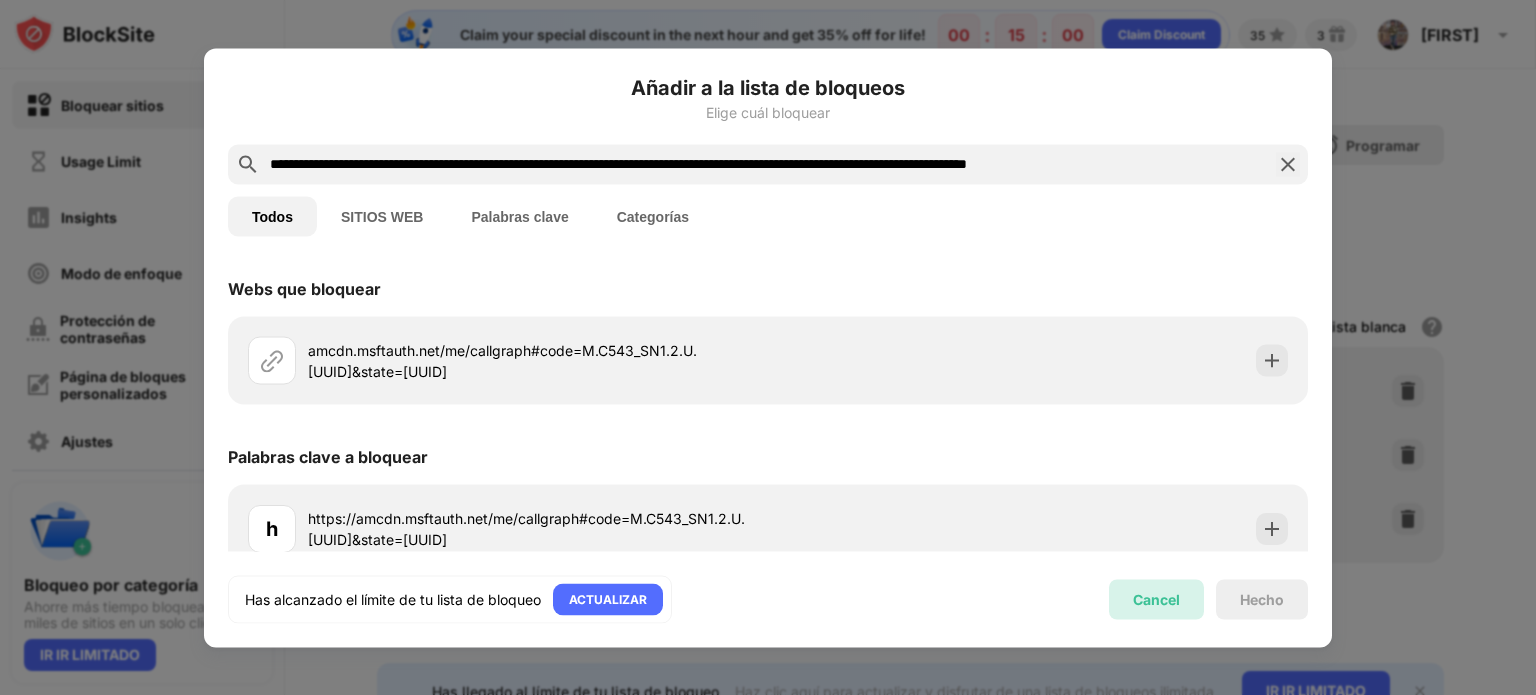 click on "Cancel" at bounding box center (1156, 599) 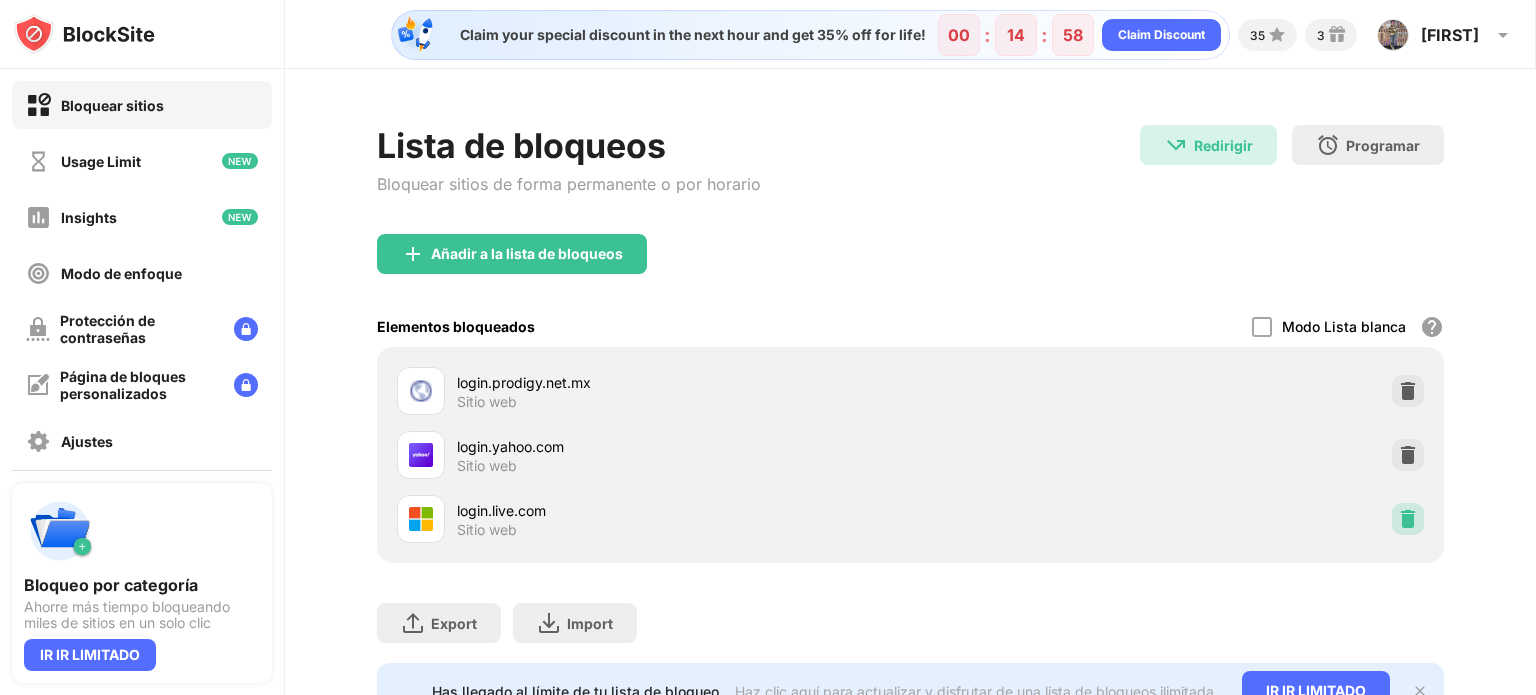click at bounding box center [1408, 519] 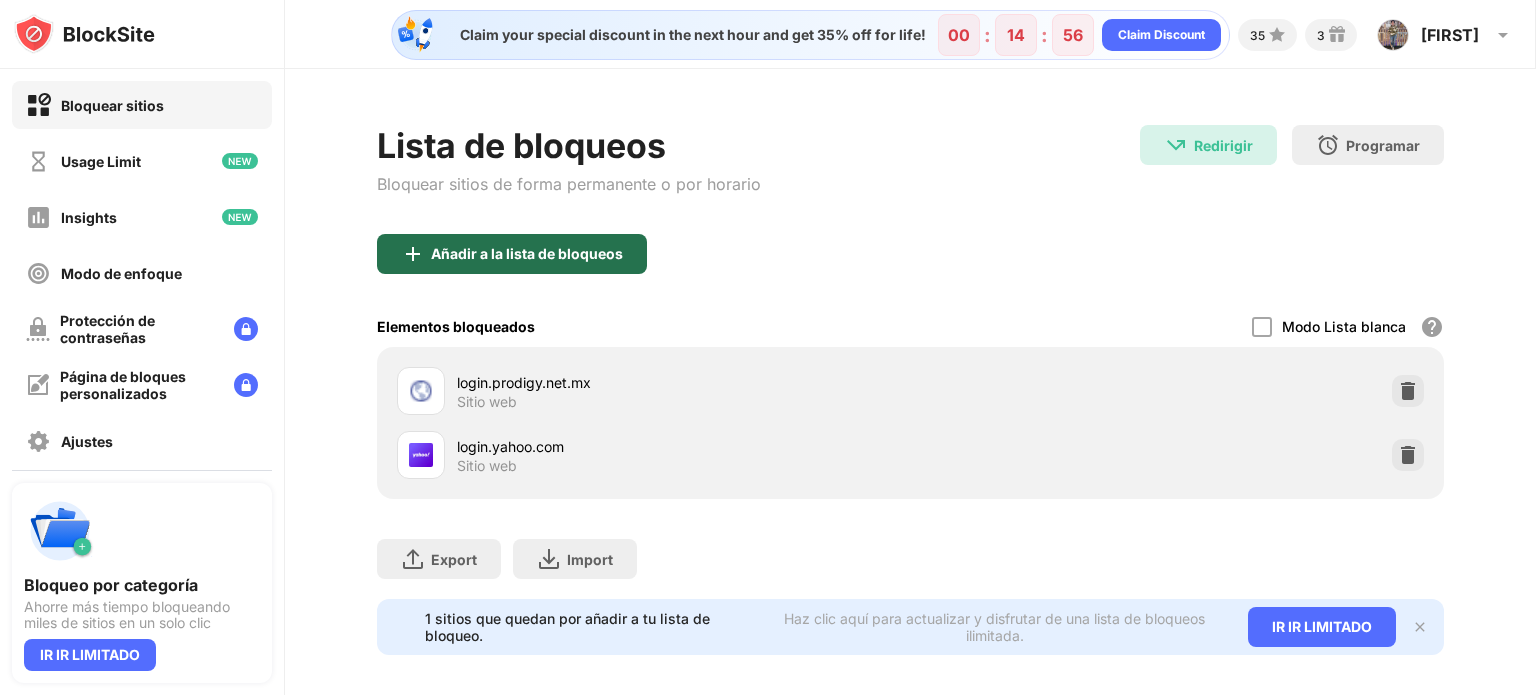 click on "Añadir a la lista de bloqueos" at bounding box center [527, 254] 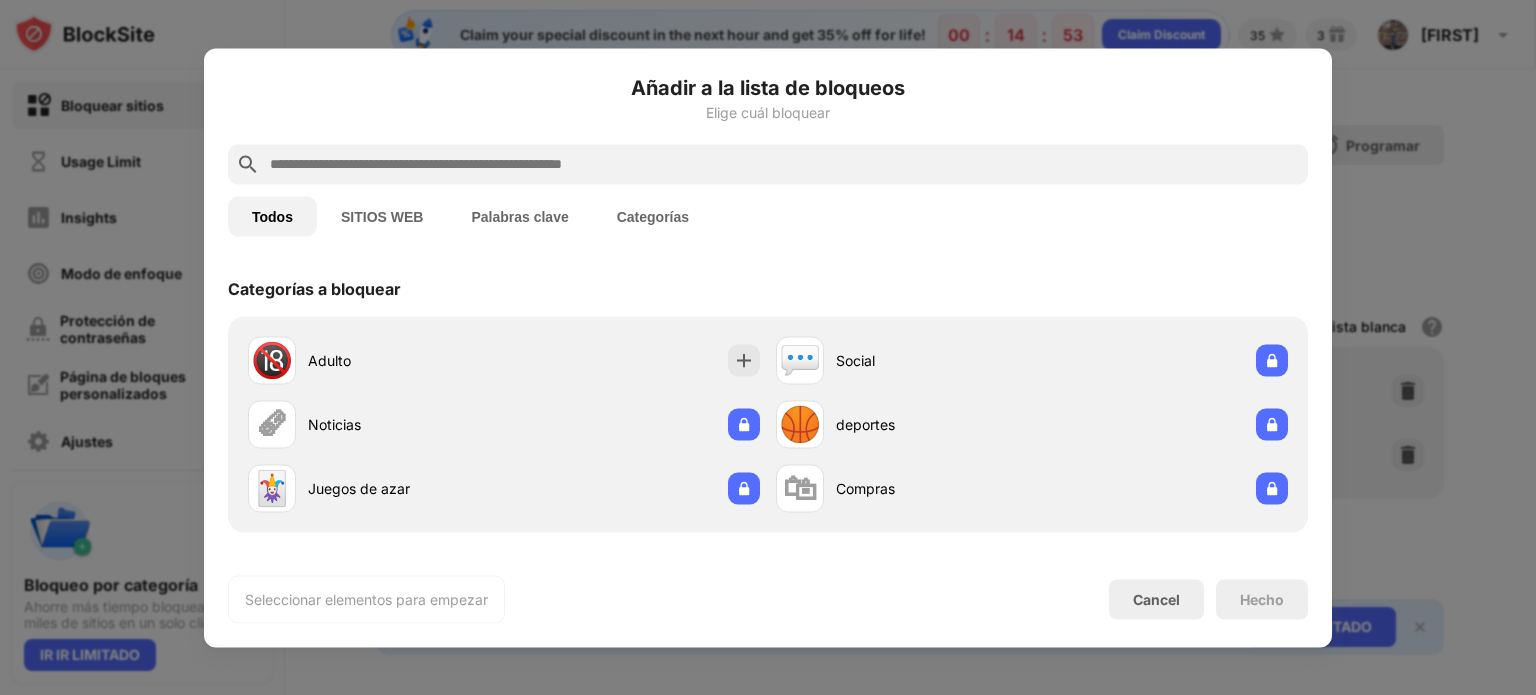 click at bounding box center (784, 164) 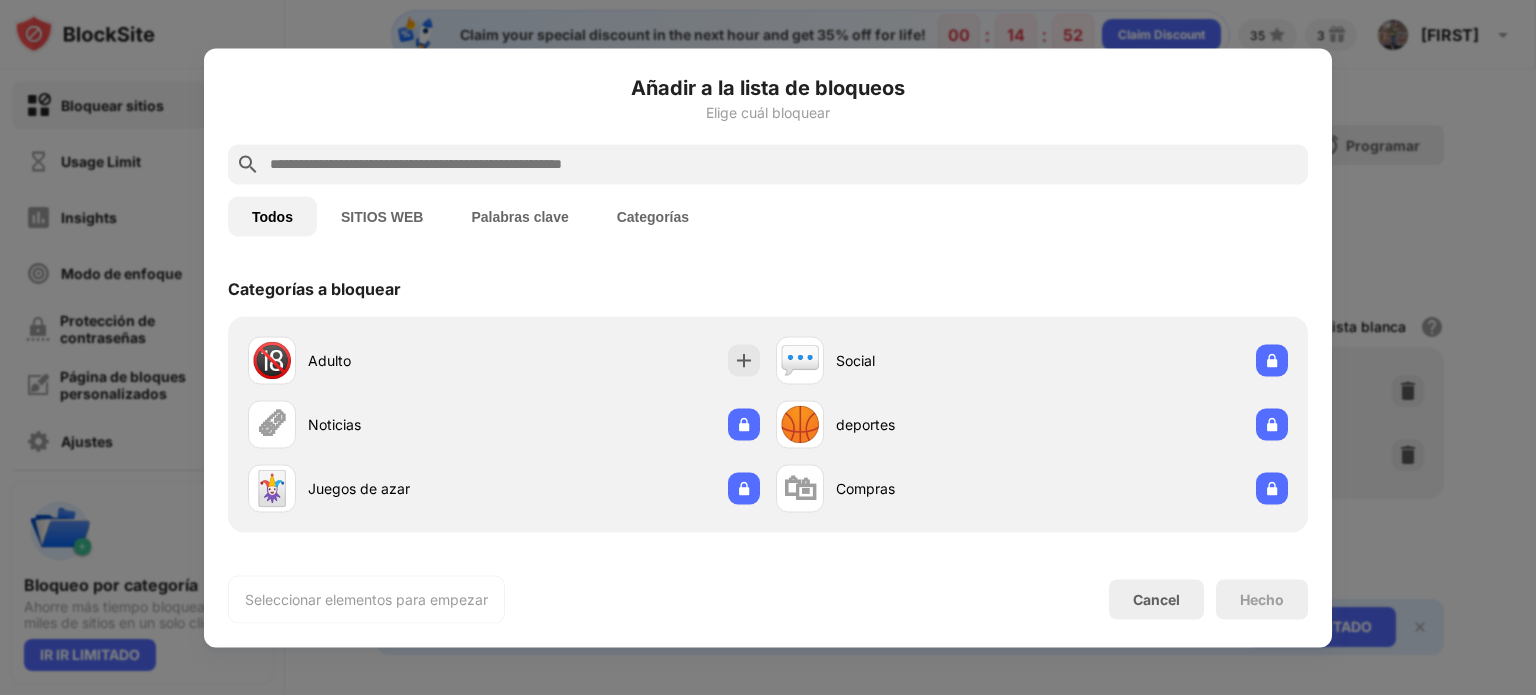 paste on "**********" 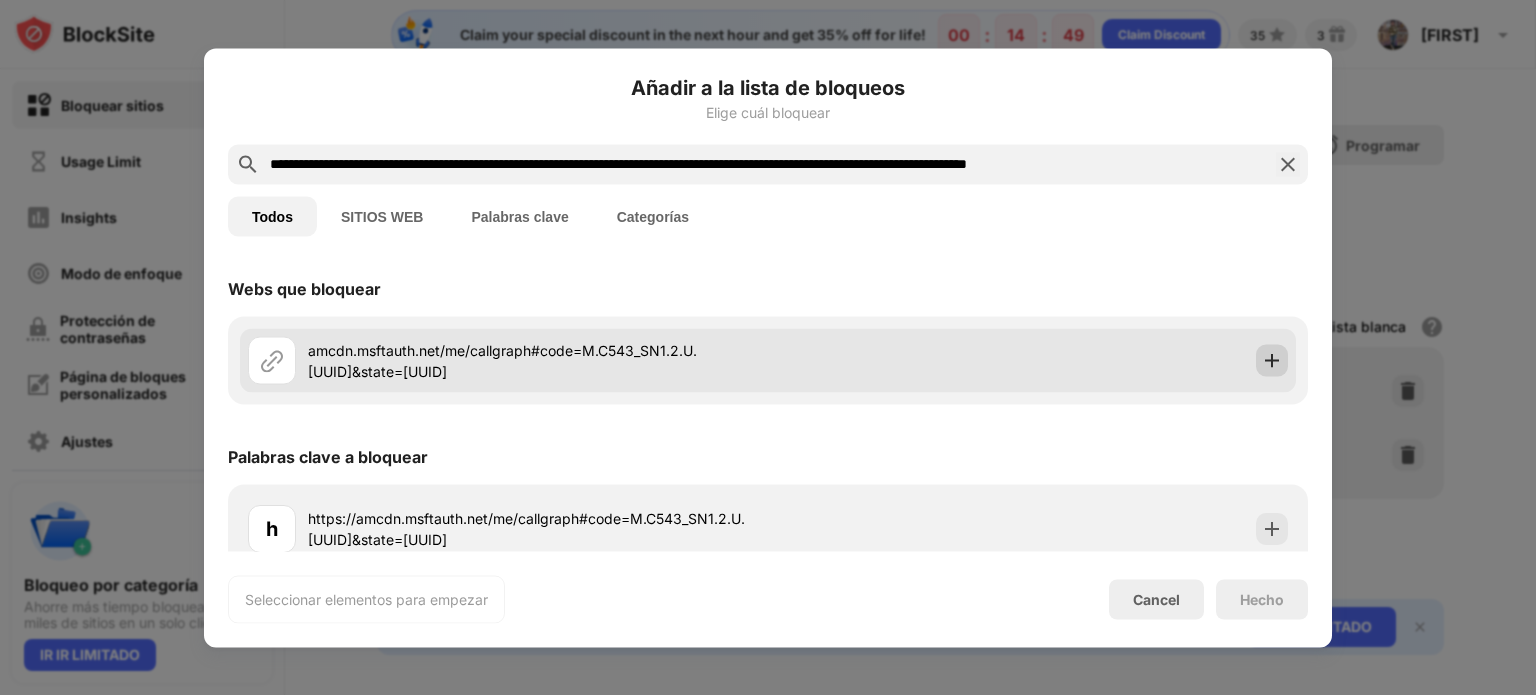 type on "**********" 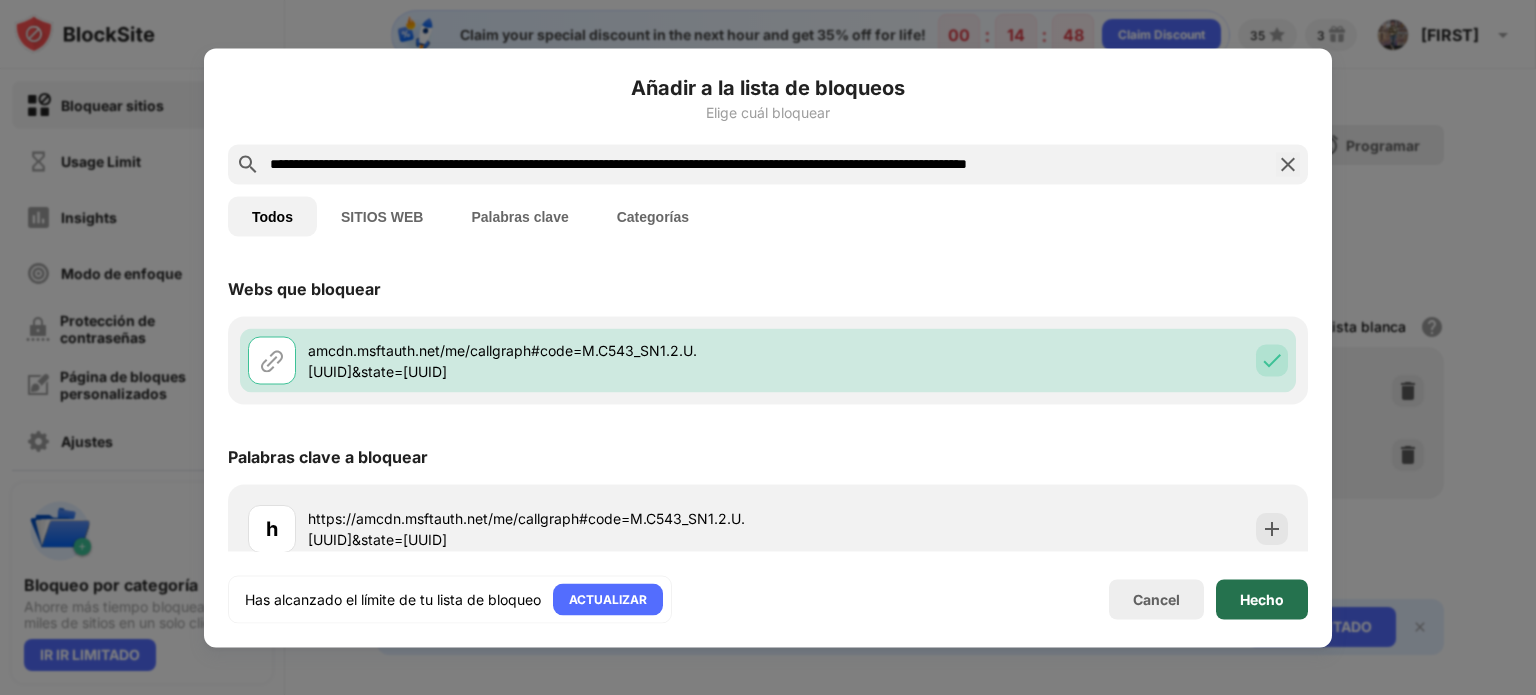 click on "Hecho" at bounding box center [1262, 599] 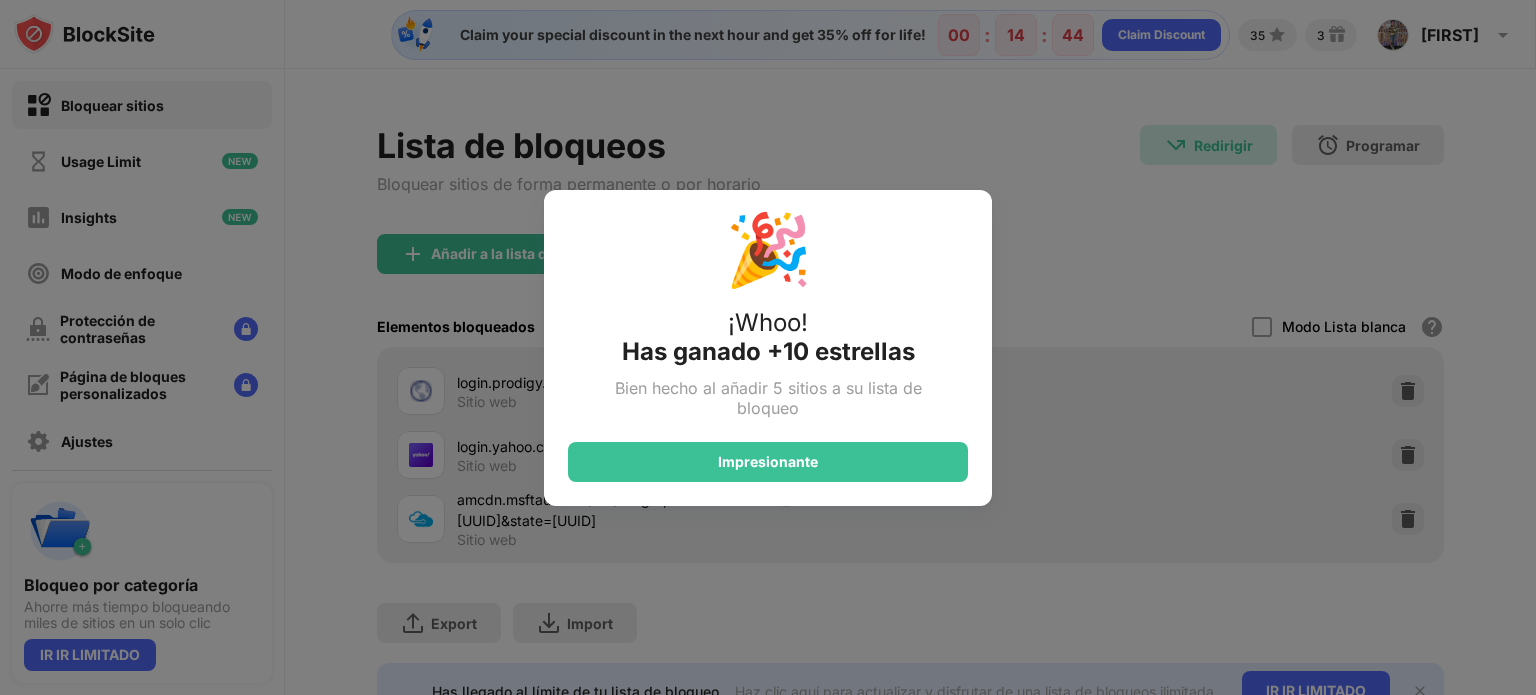 click on "🎉 ¡Whoo! Has ganado +10 estrellas Bien hecho al añadir 5 sitios a su lista de bloqueo Impresionante" at bounding box center [768, 347] 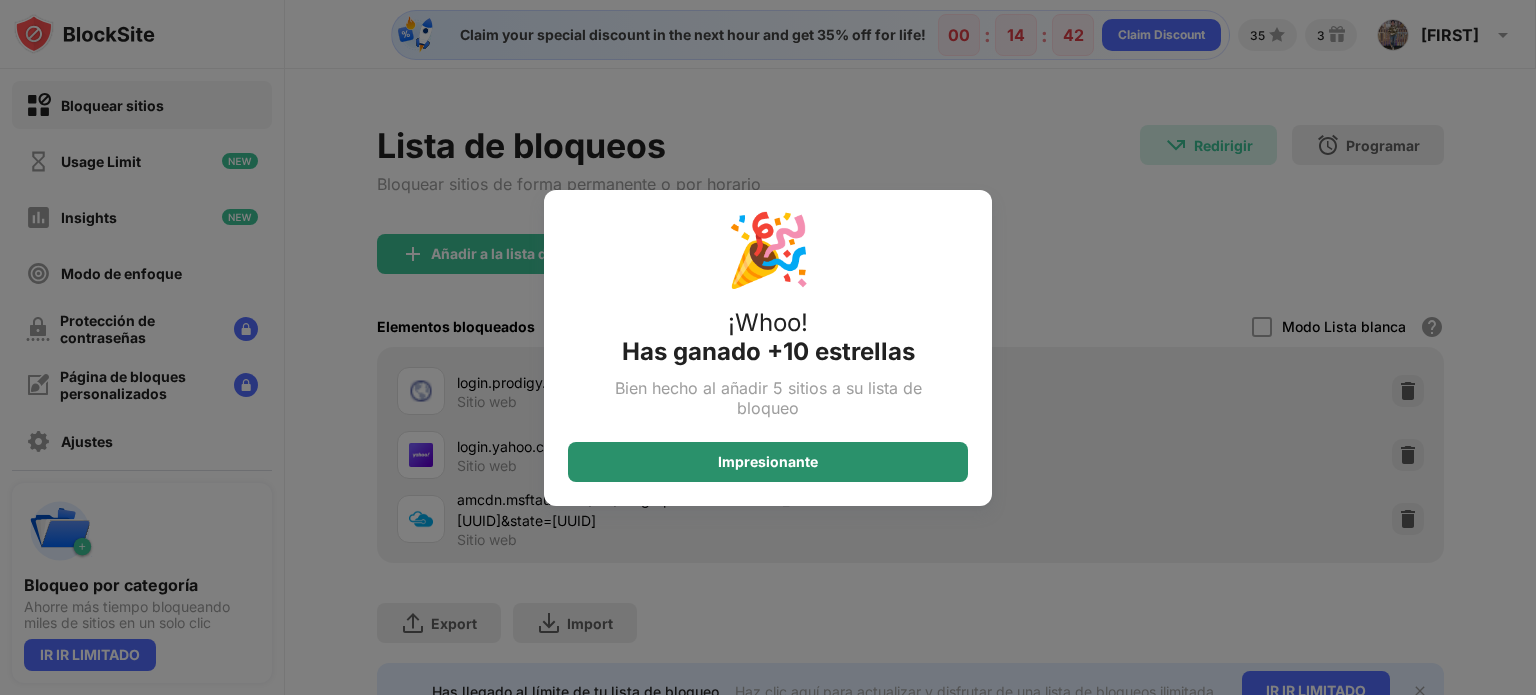 click on "Impresionante" at bounding box center (768, 462) 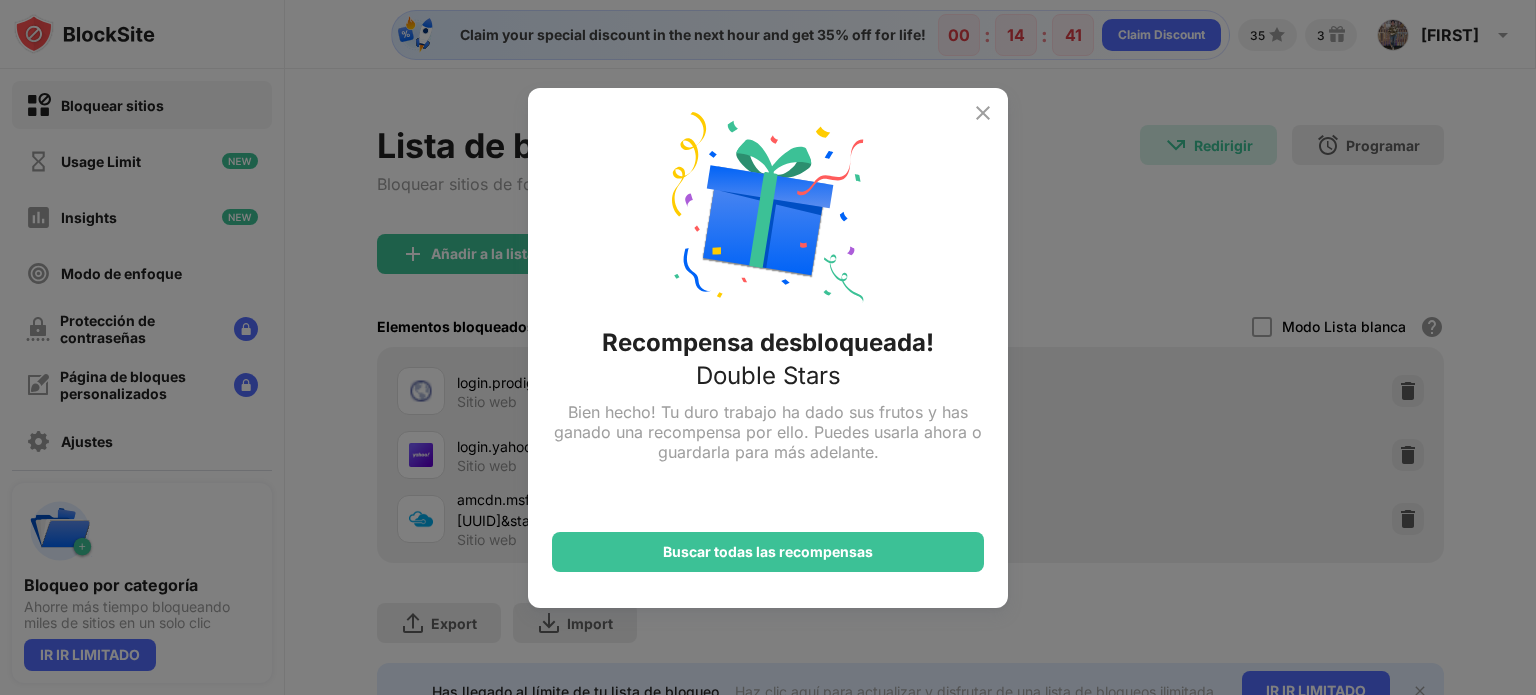 click at bounding box center [983, 113] 